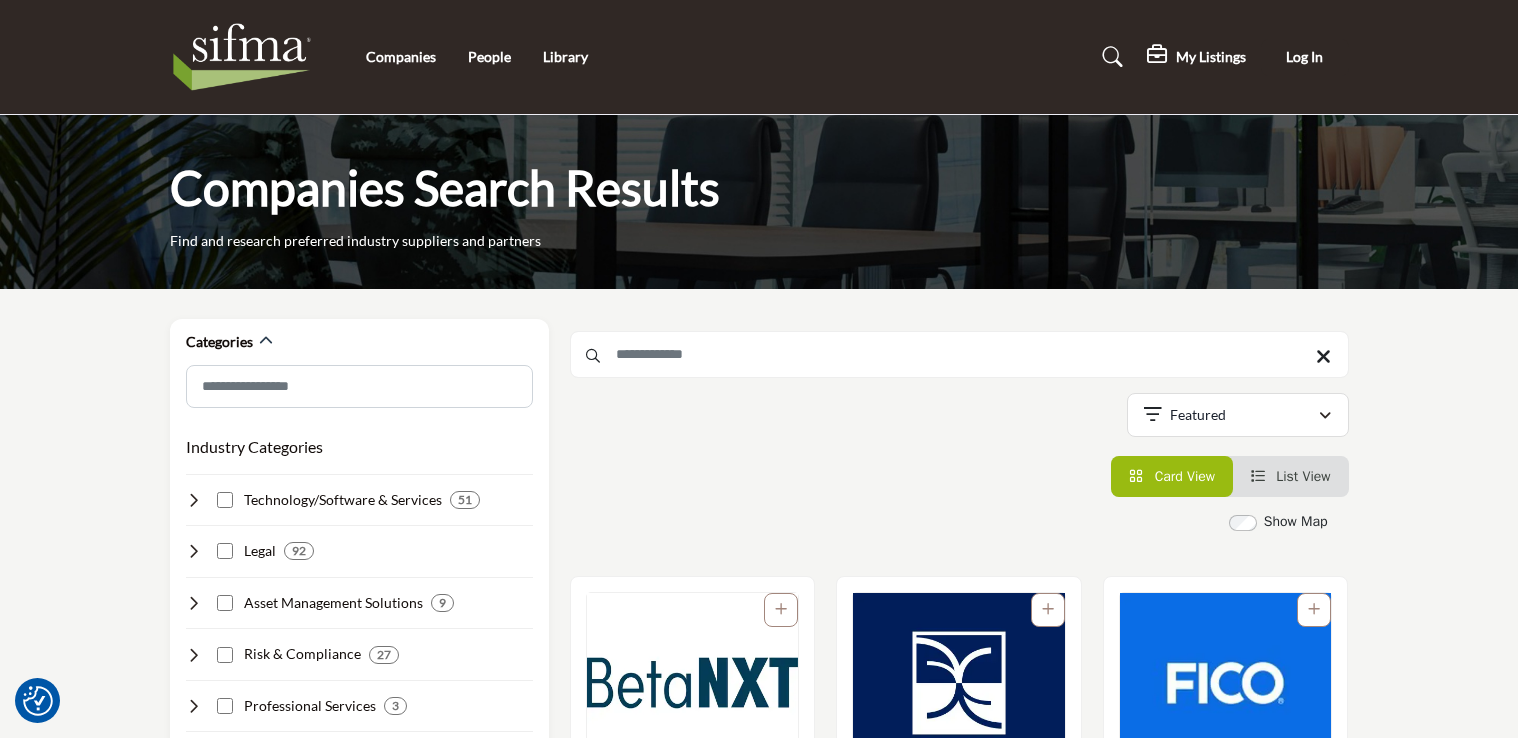 scroll, scrollTop: 3840, scrollLeft: 0, axis: vertical 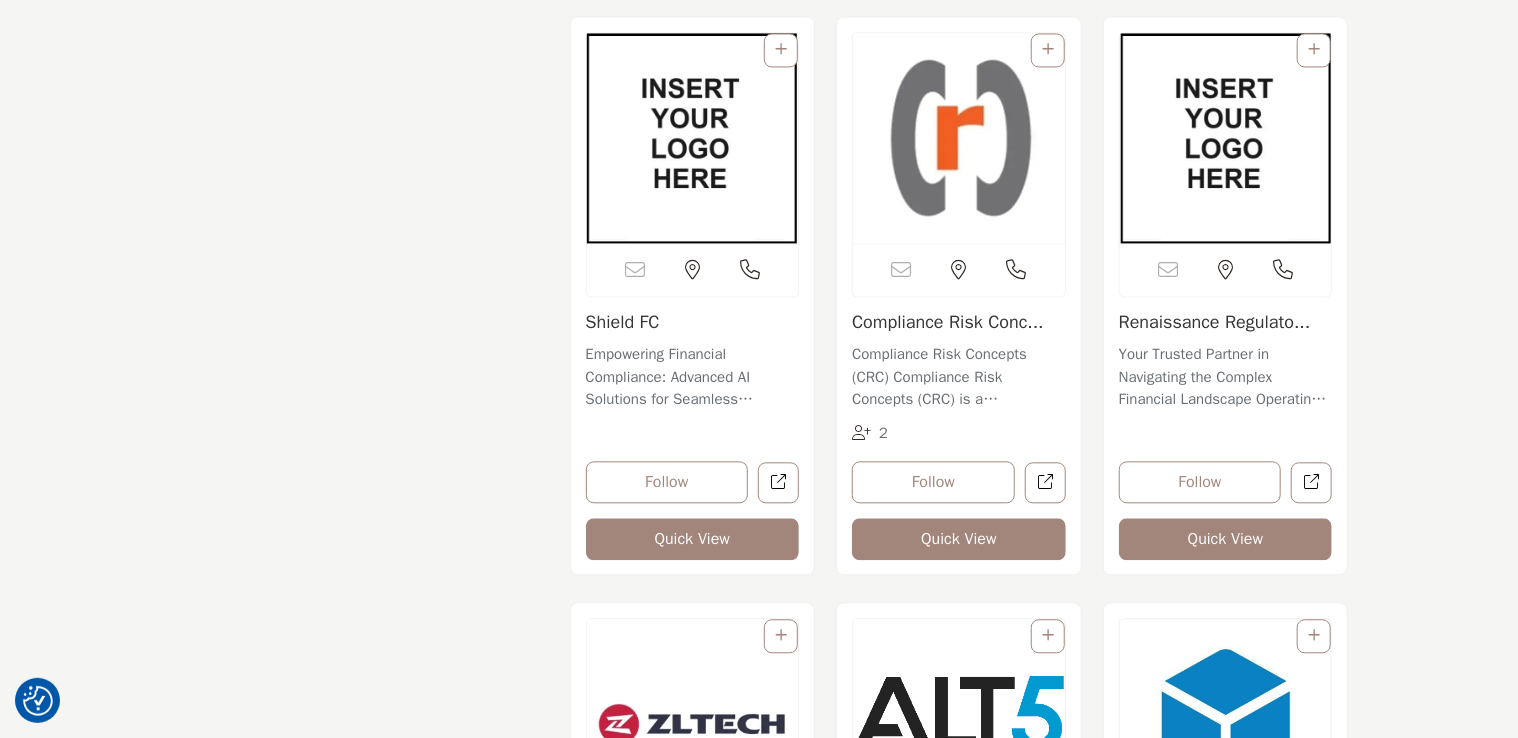 click on "Categories
Industry Categories
Clear
51" at bounding box center (359, 896) 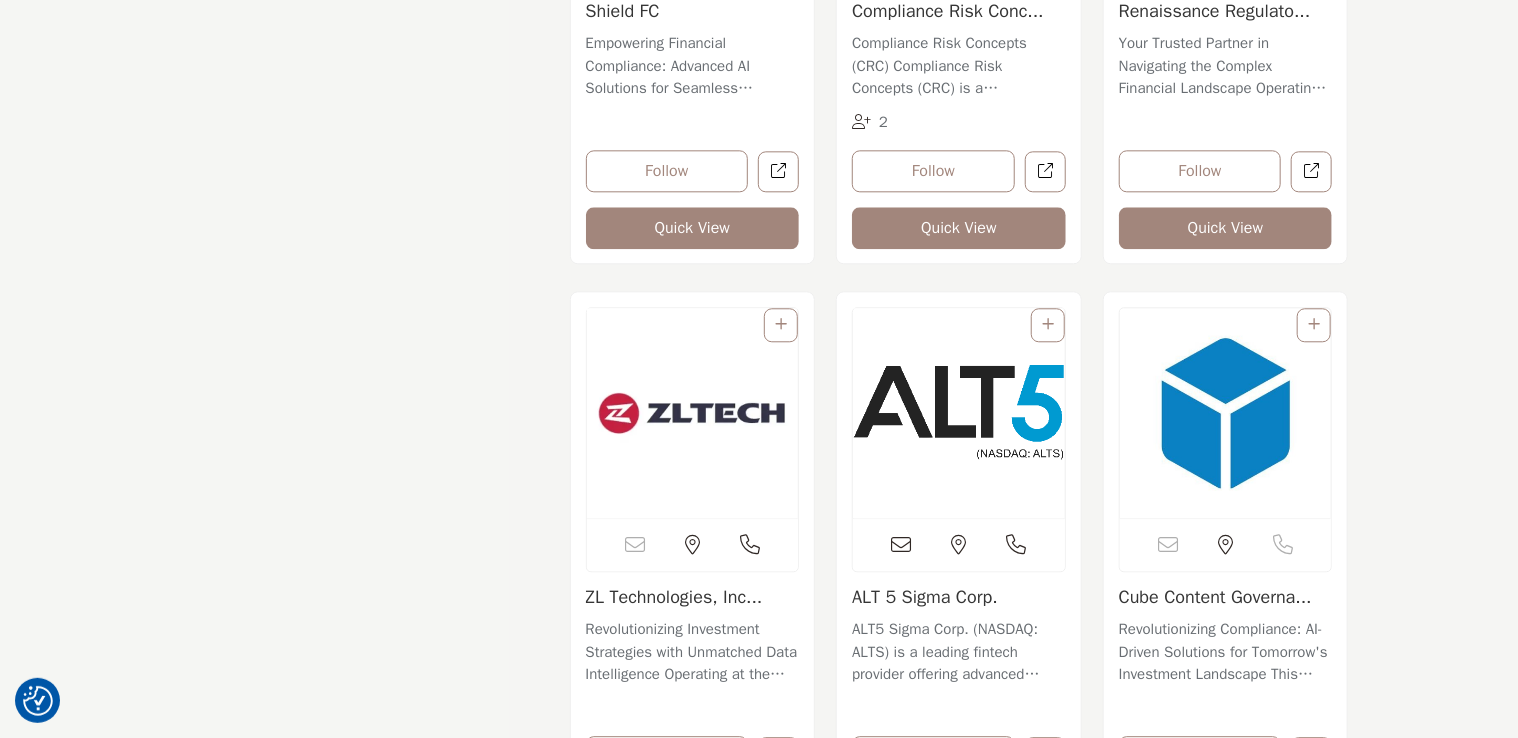 scroll, scrollTop: 6174, scrollLeft: 0, axis: vertical 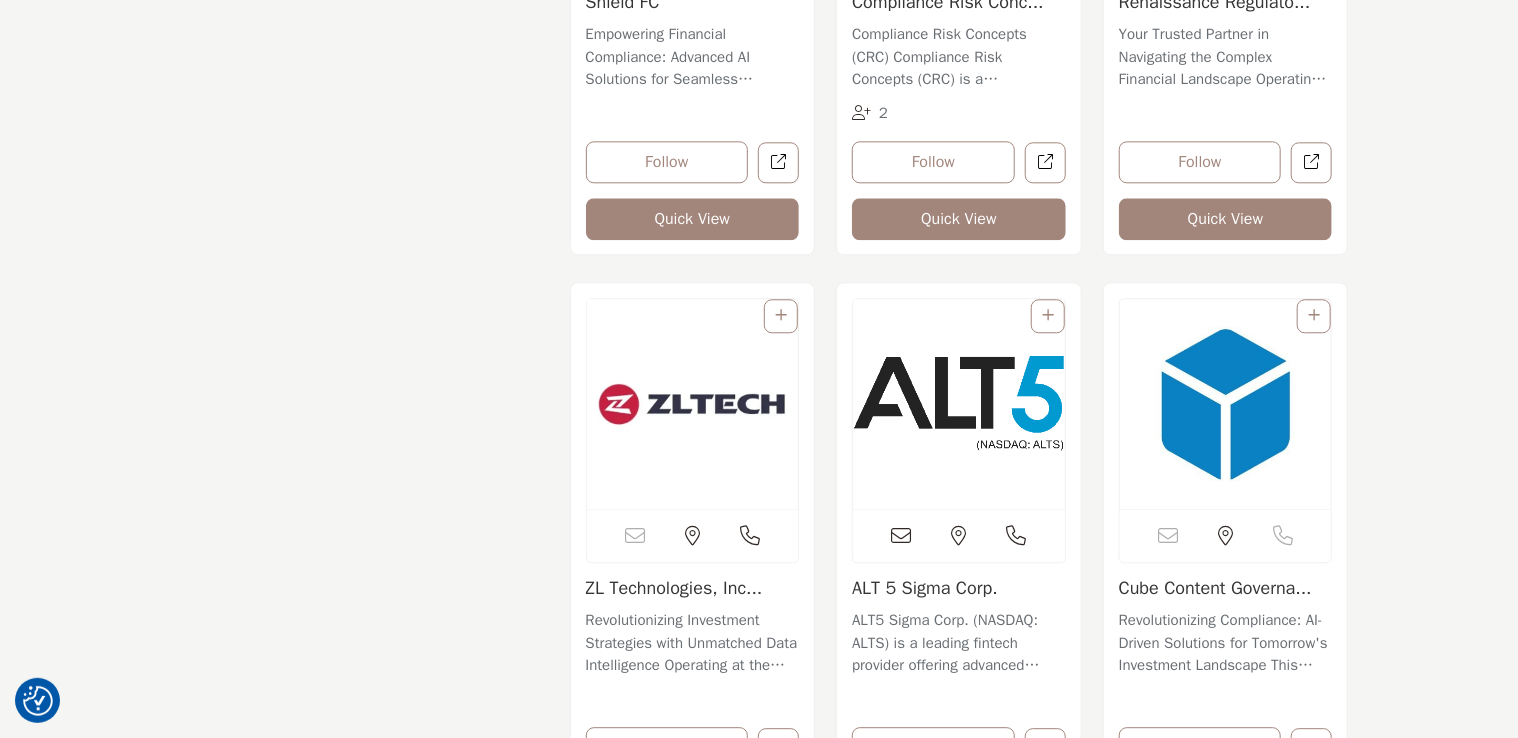 click on "Categories
Industry Categories
Clear
51" at bounding box center [359, 576] 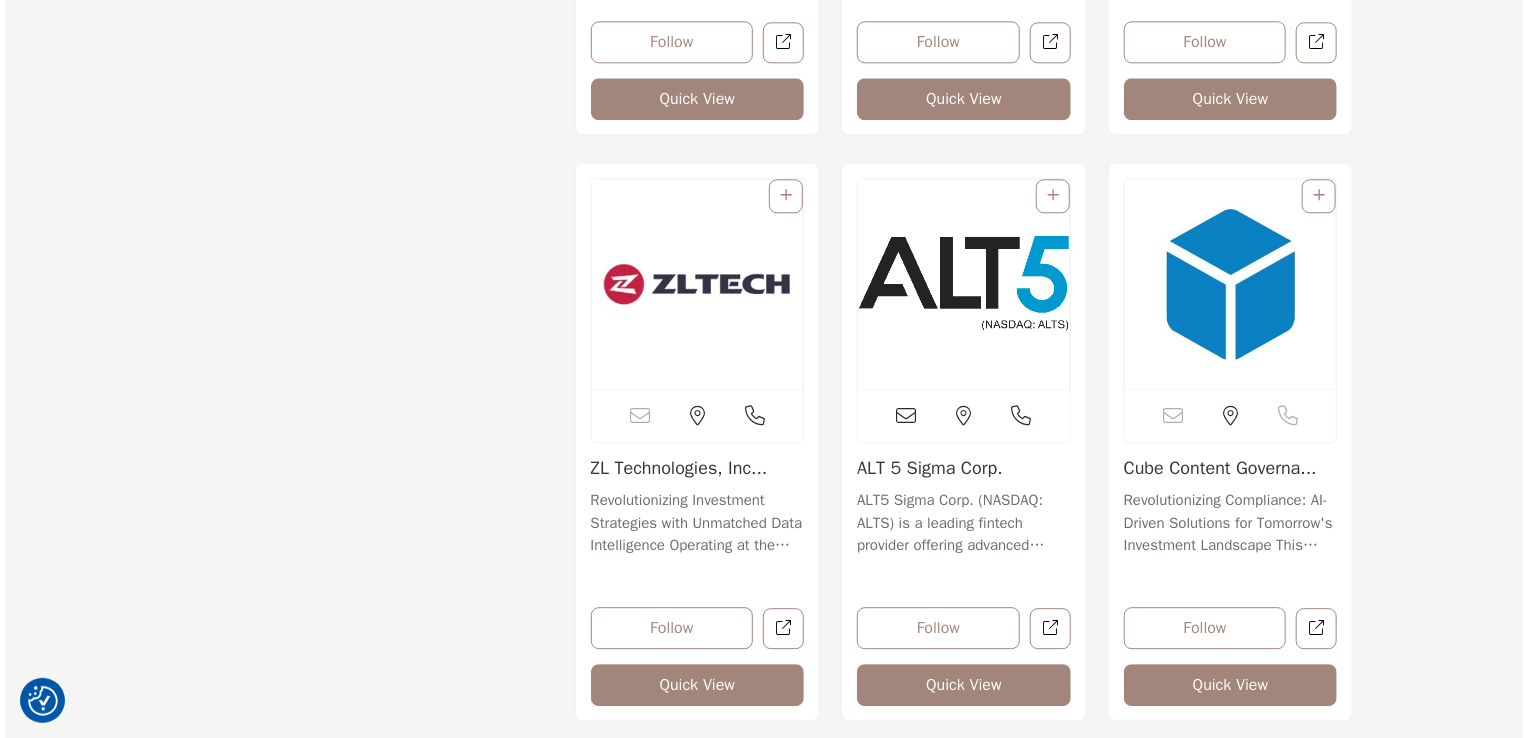 scroll, scrollTop: 6334, scrollLeft: 0, axis: vertical 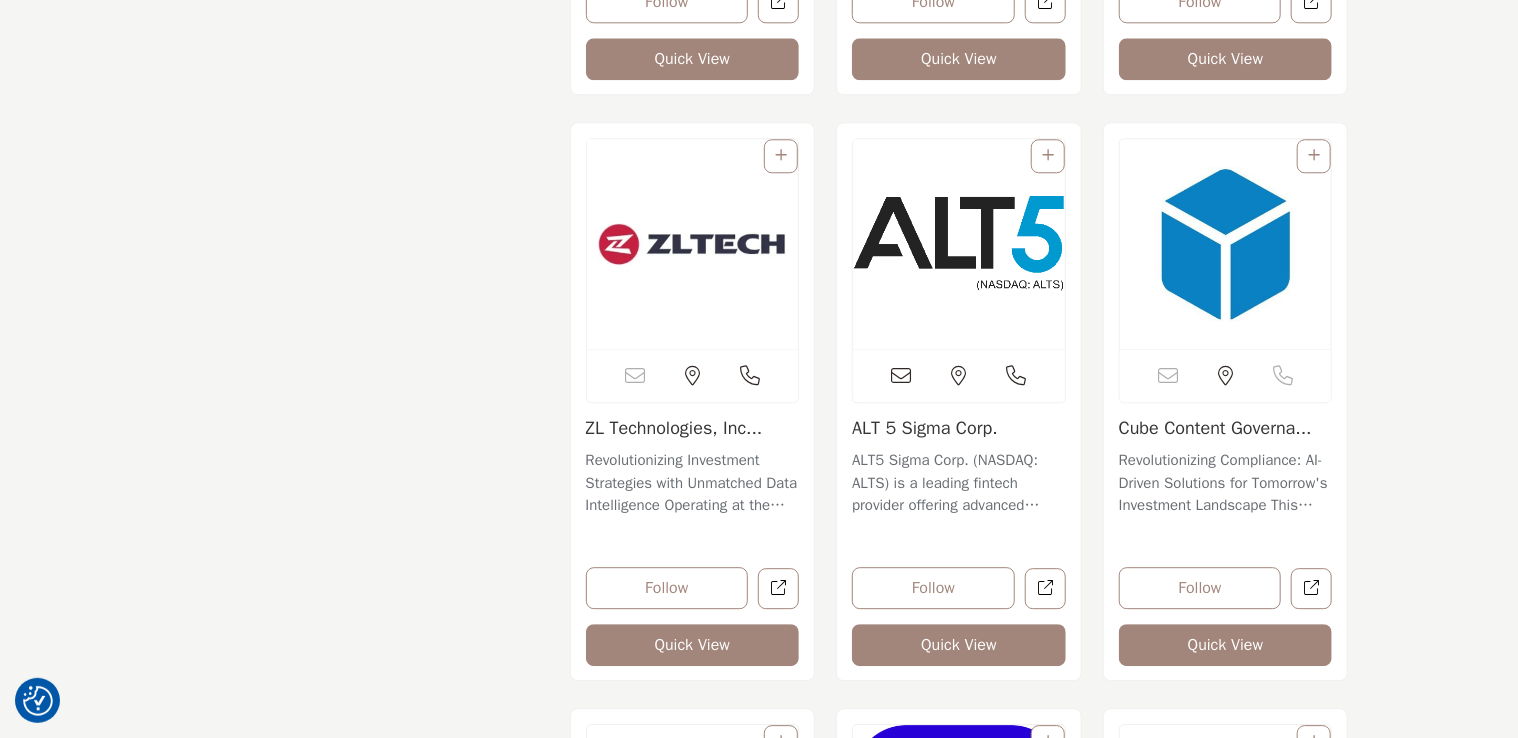 click on "Quick View" at bounding box center (1226, 645) 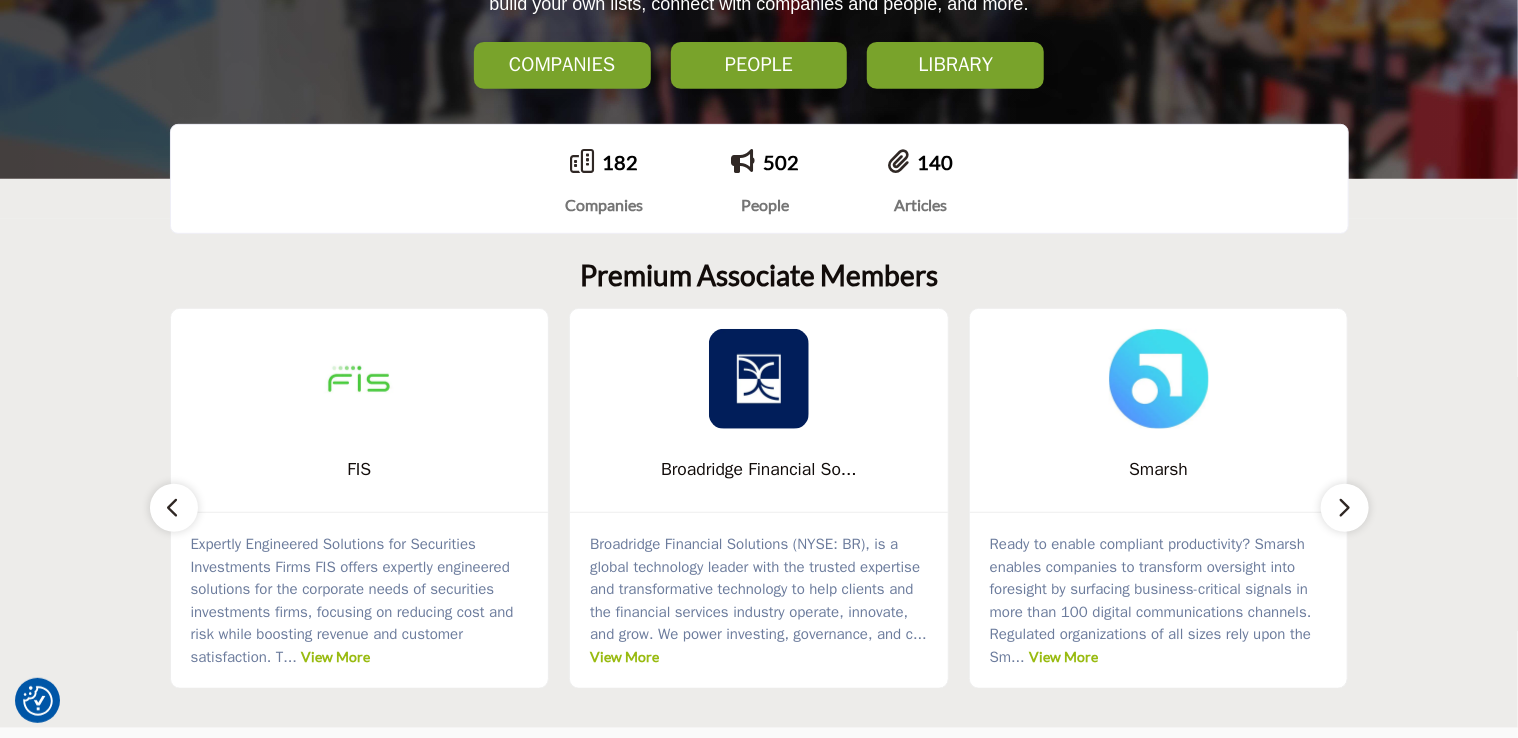 scroll, scrollTop: 414, scrollLeft: 0, axis: vertical 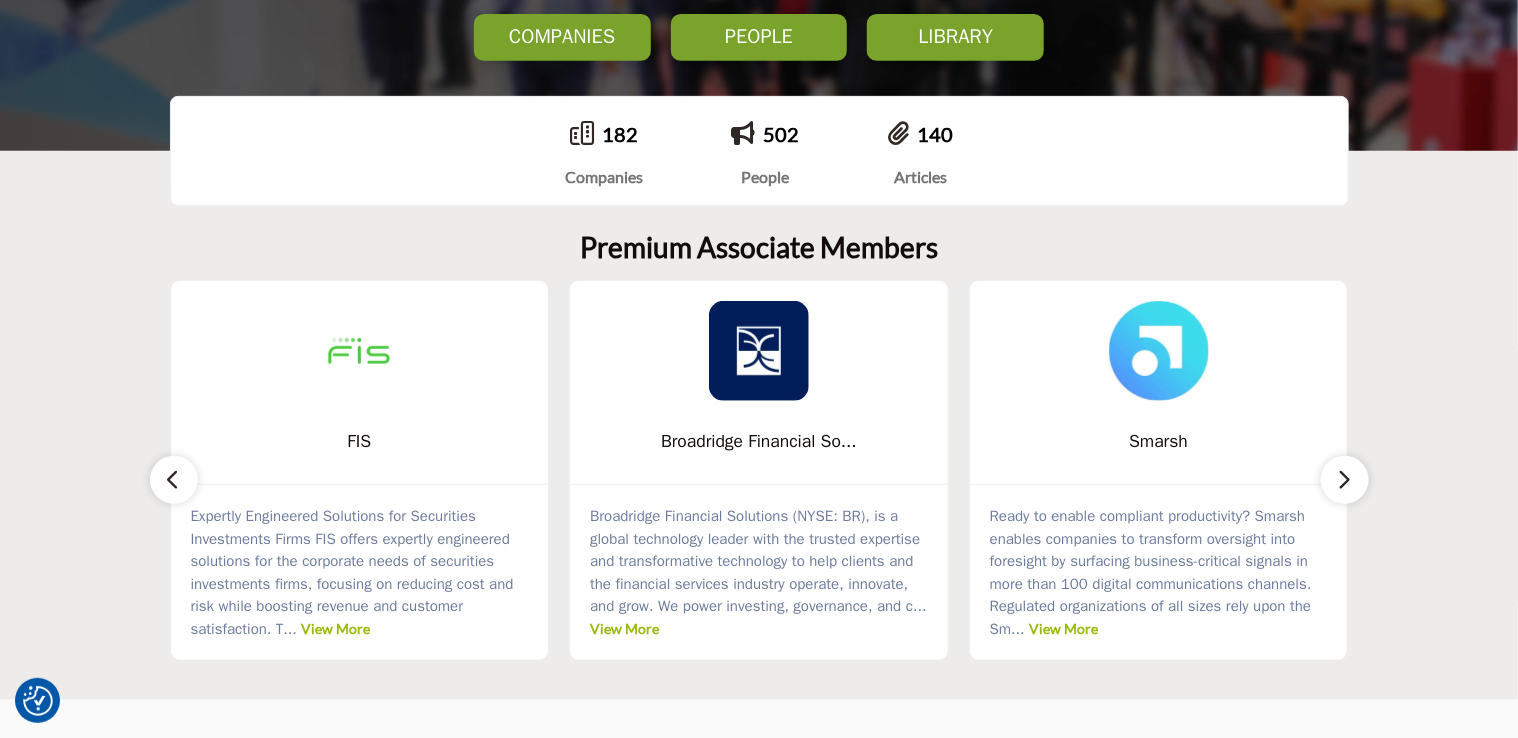 click at bounding box center (1345, 479) 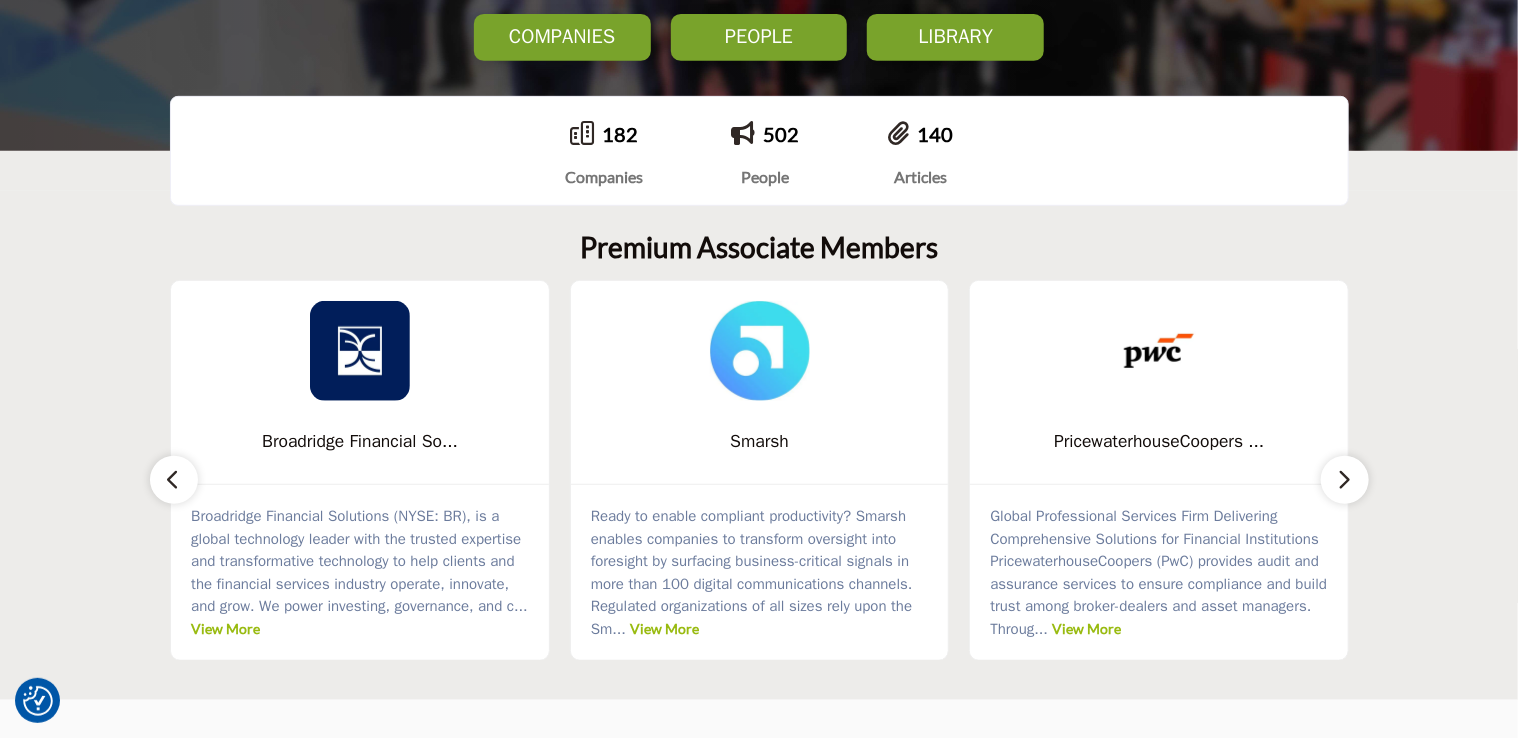 click at bounding box center (1345, 479) 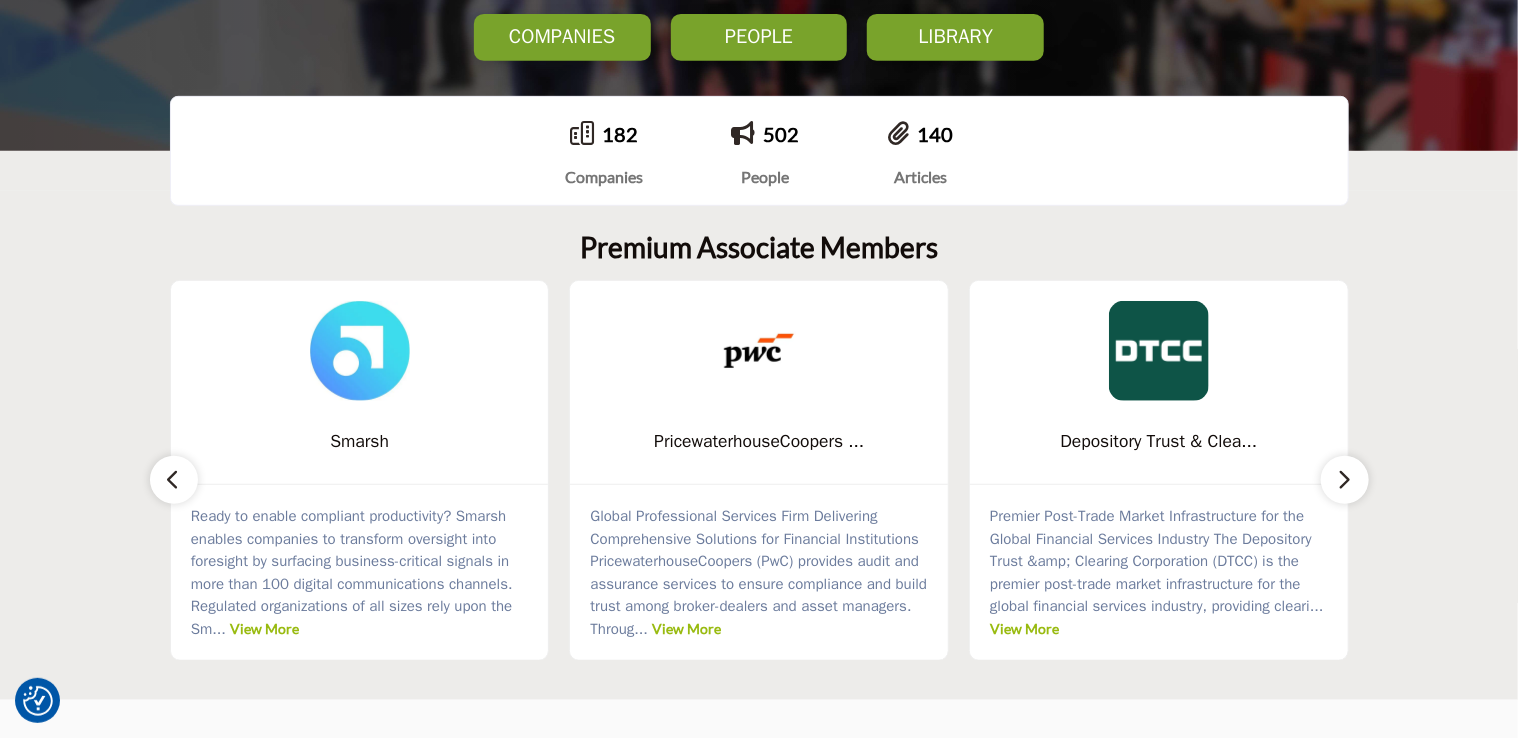 click at bounding box center [1345, 479] 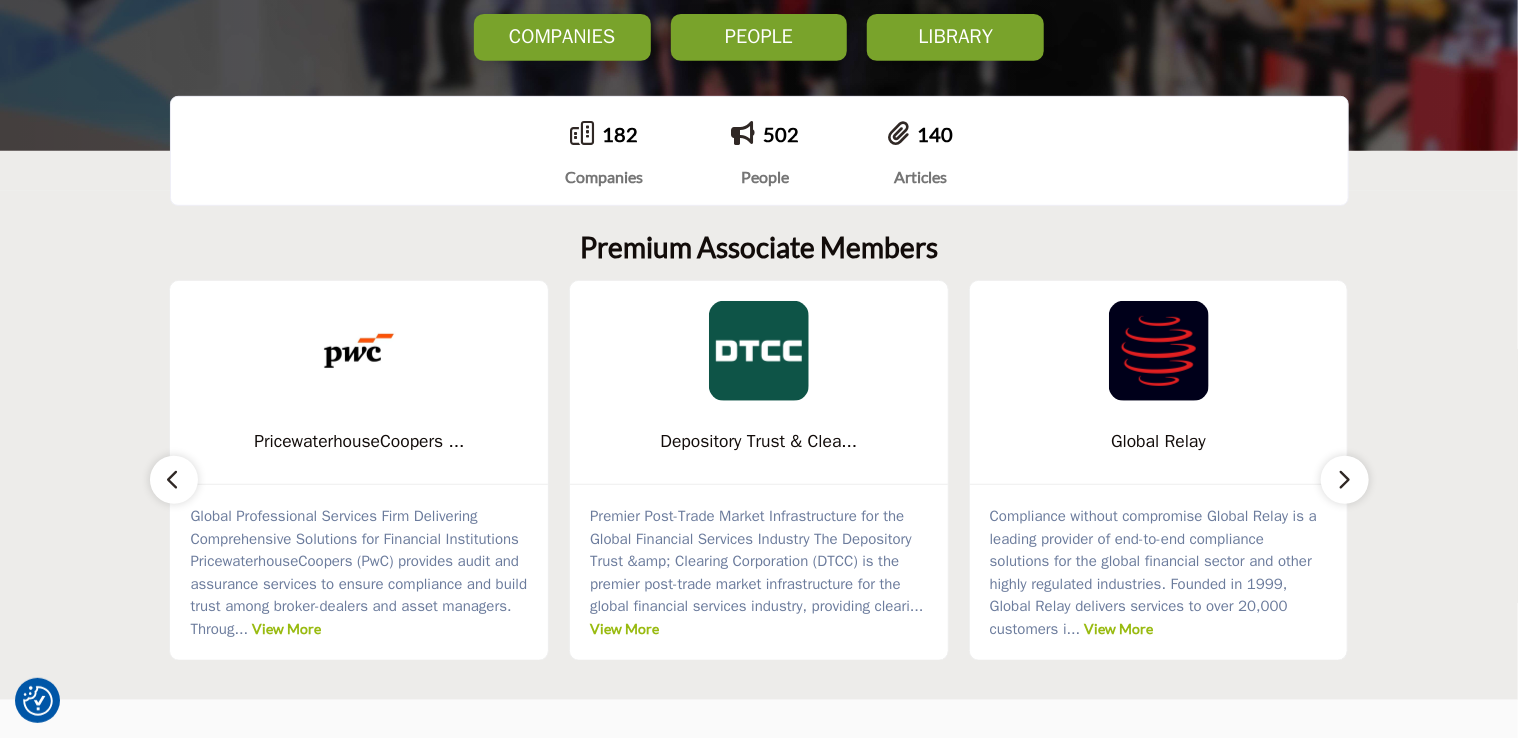 click at bounding box center (1345, 479) 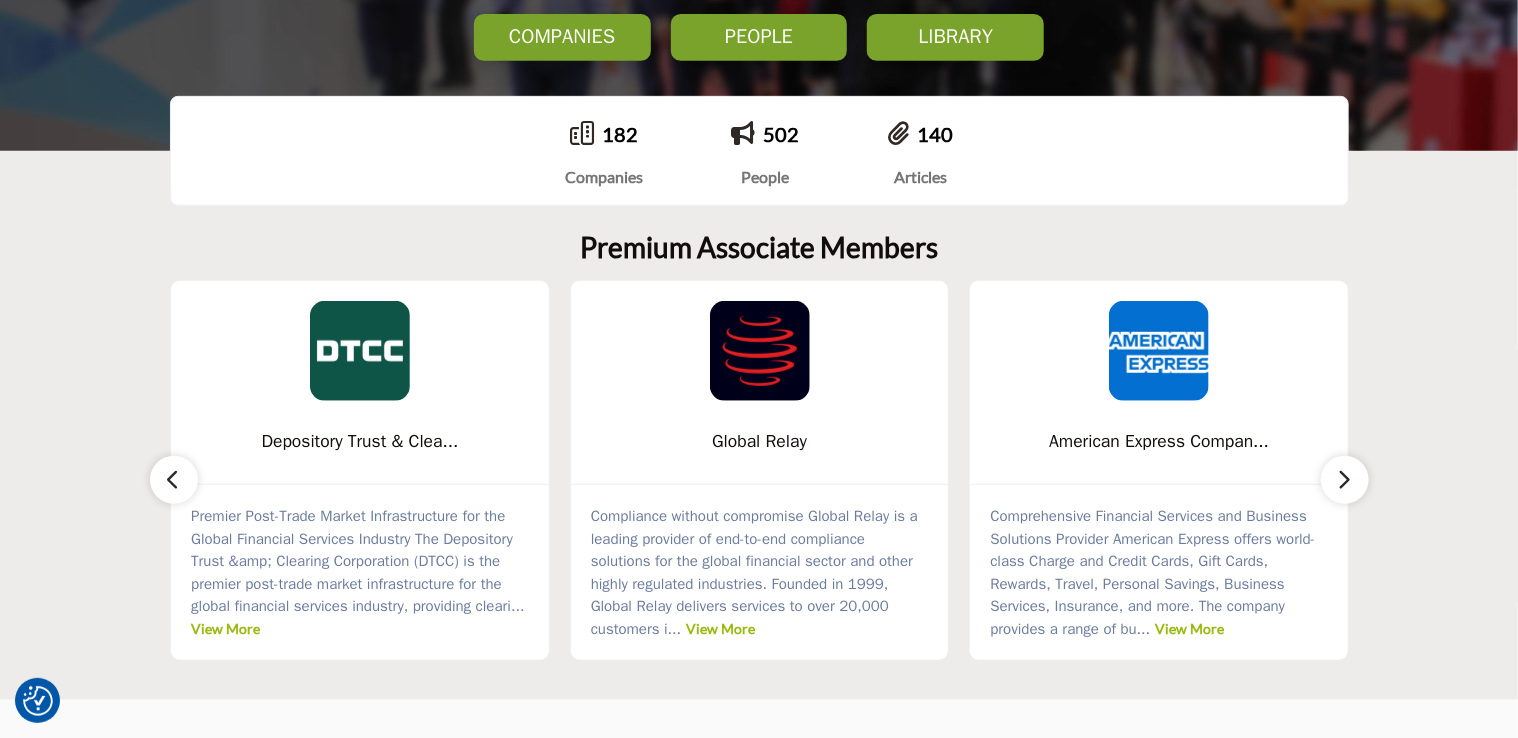 click at bounding box center (1345, 479) 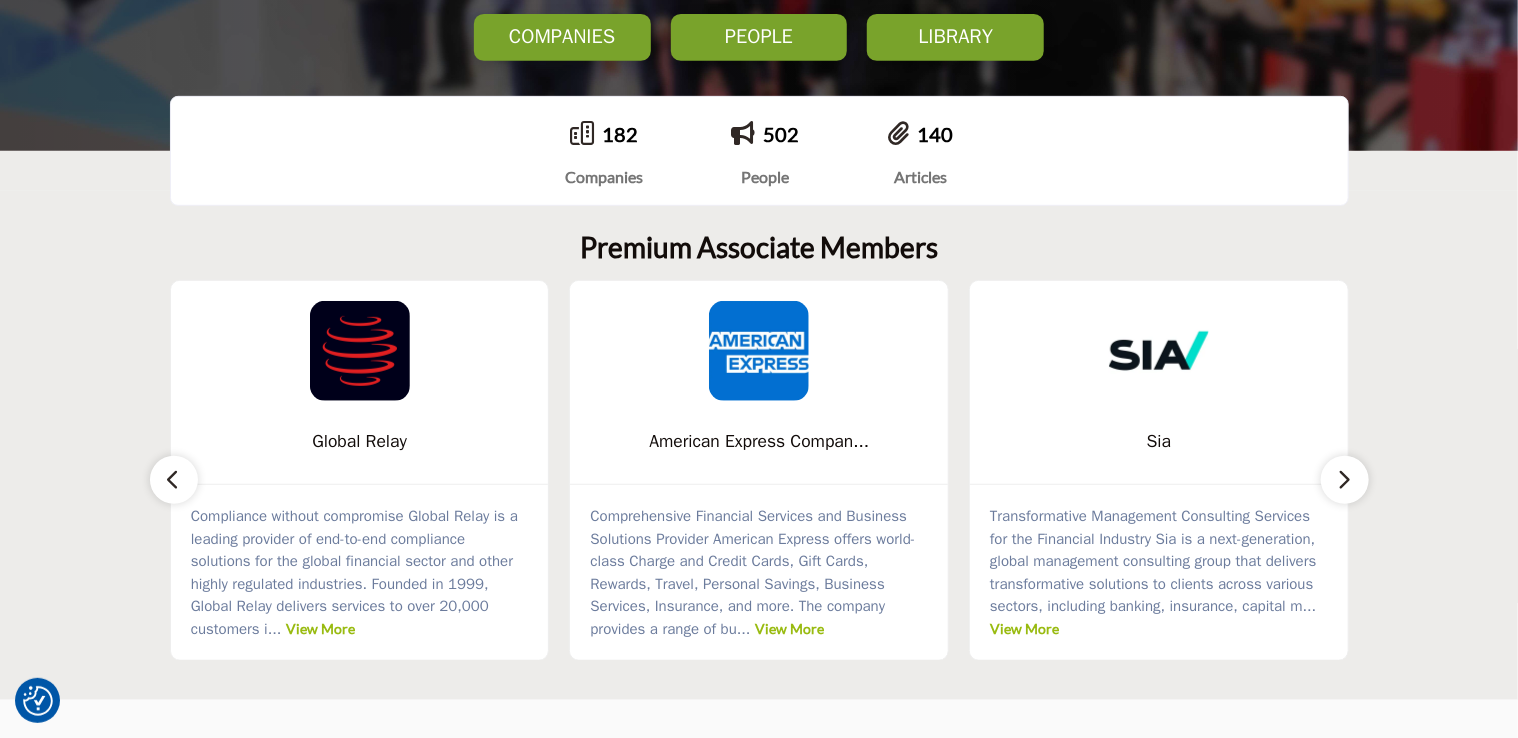 click at bounding box center (1345, 479) 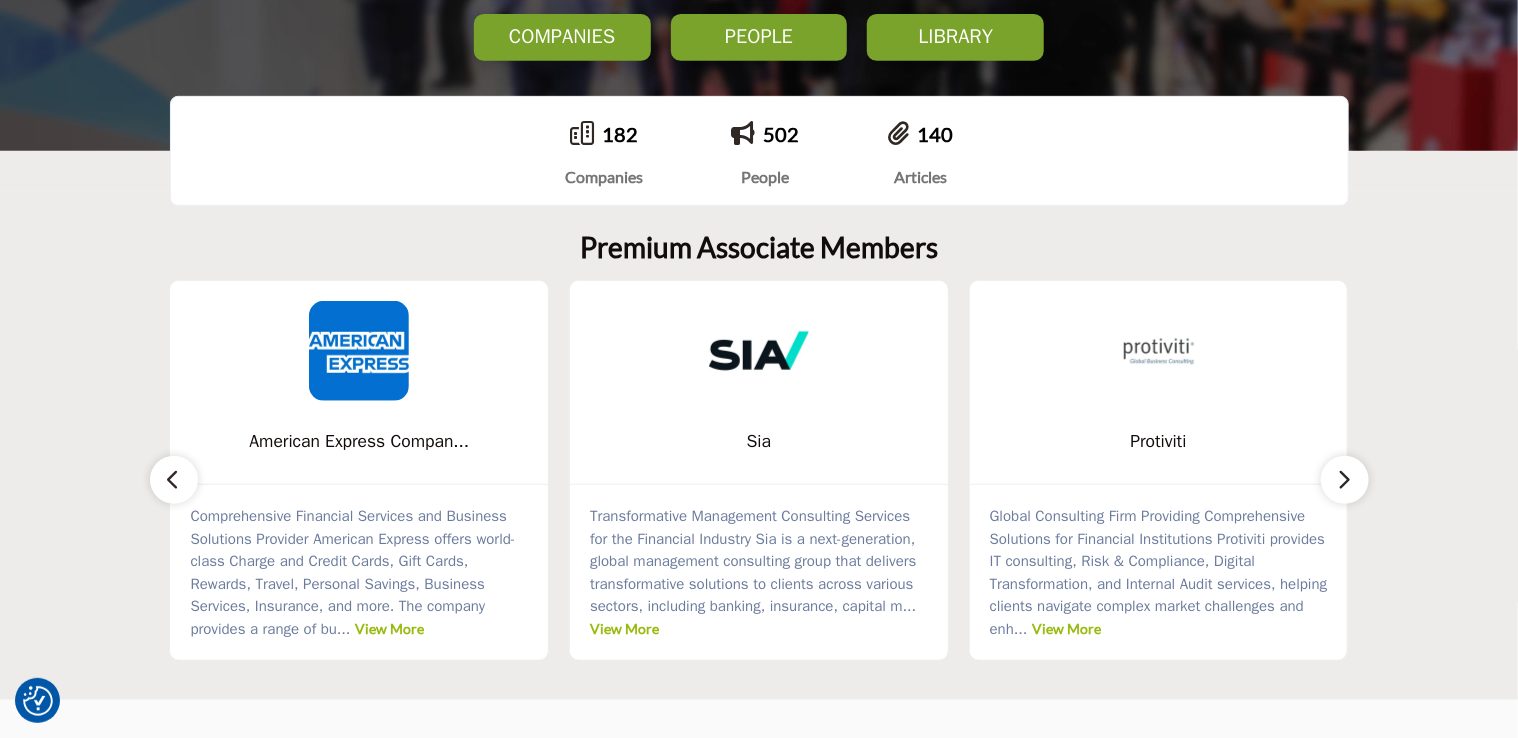 click at bounding box center [1345, 479] 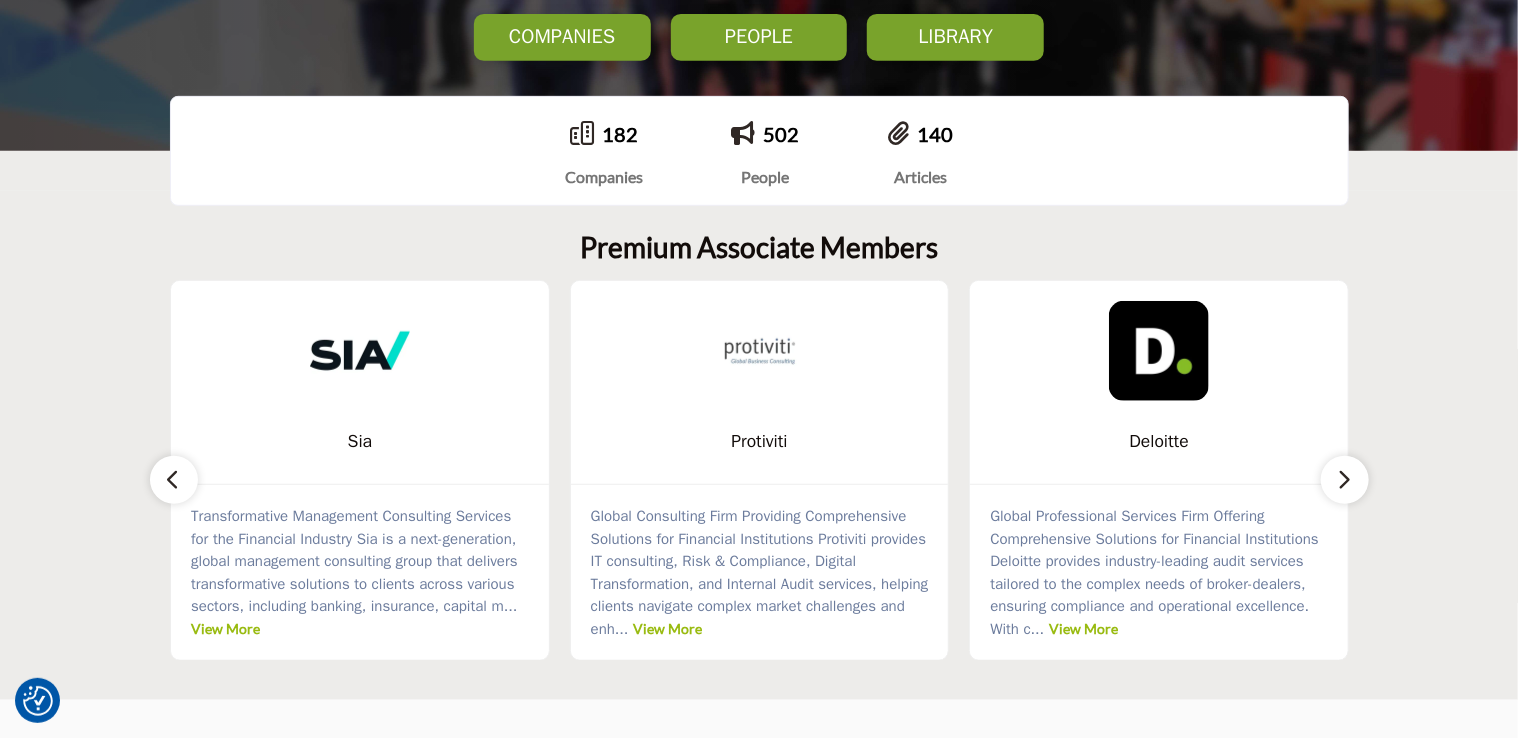 click at bounding box center (1345, 479) 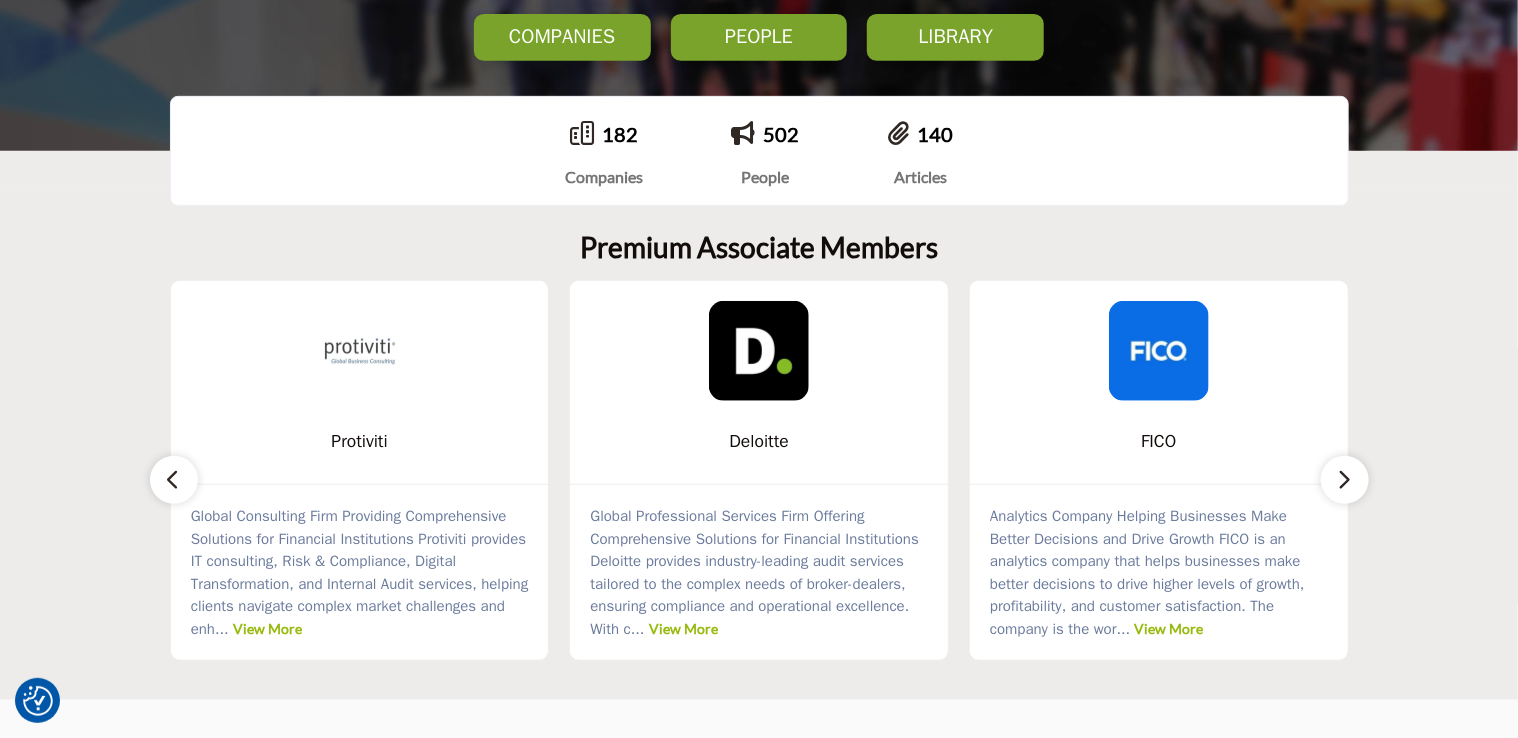 click at bounding box center [1345, 479] 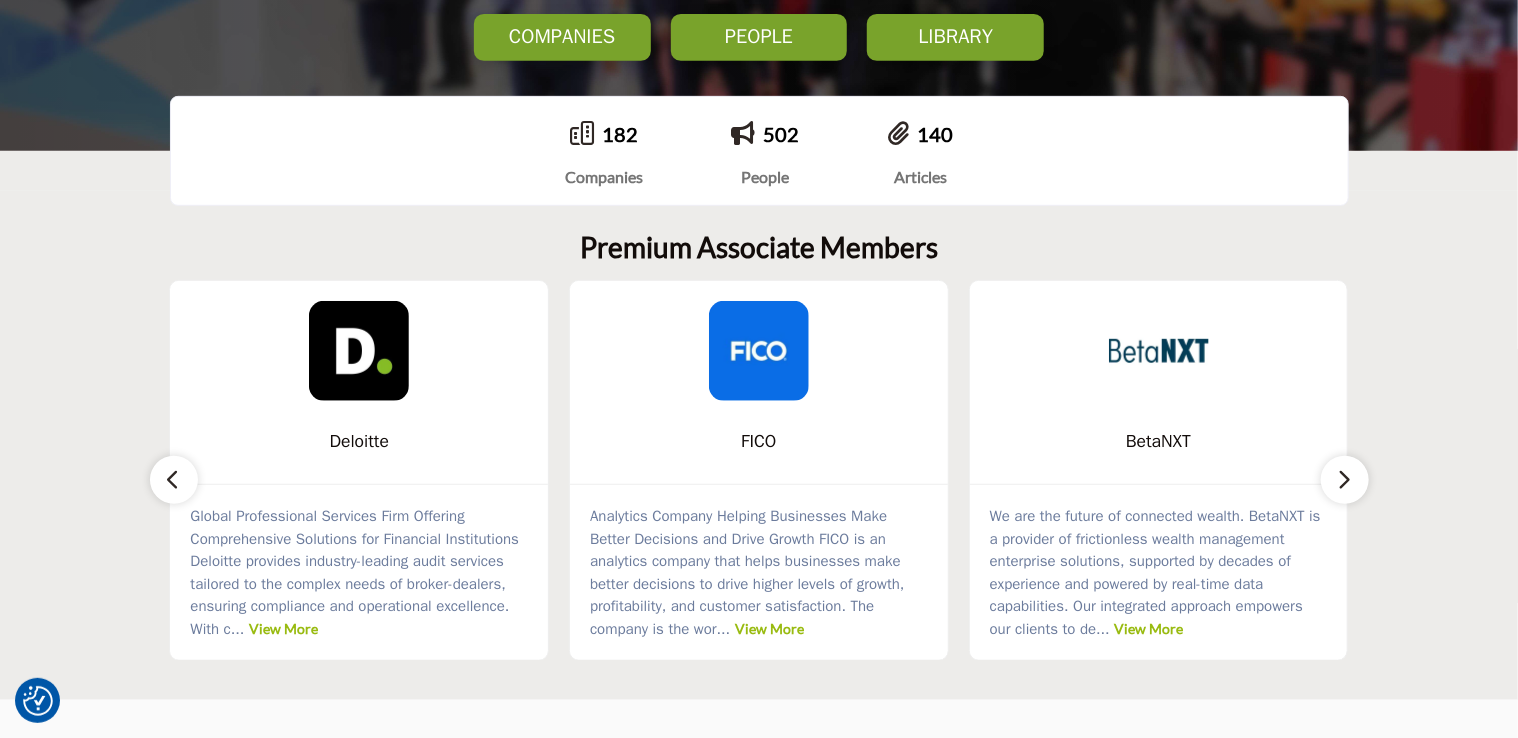 click at bounding box center (1345, 479) 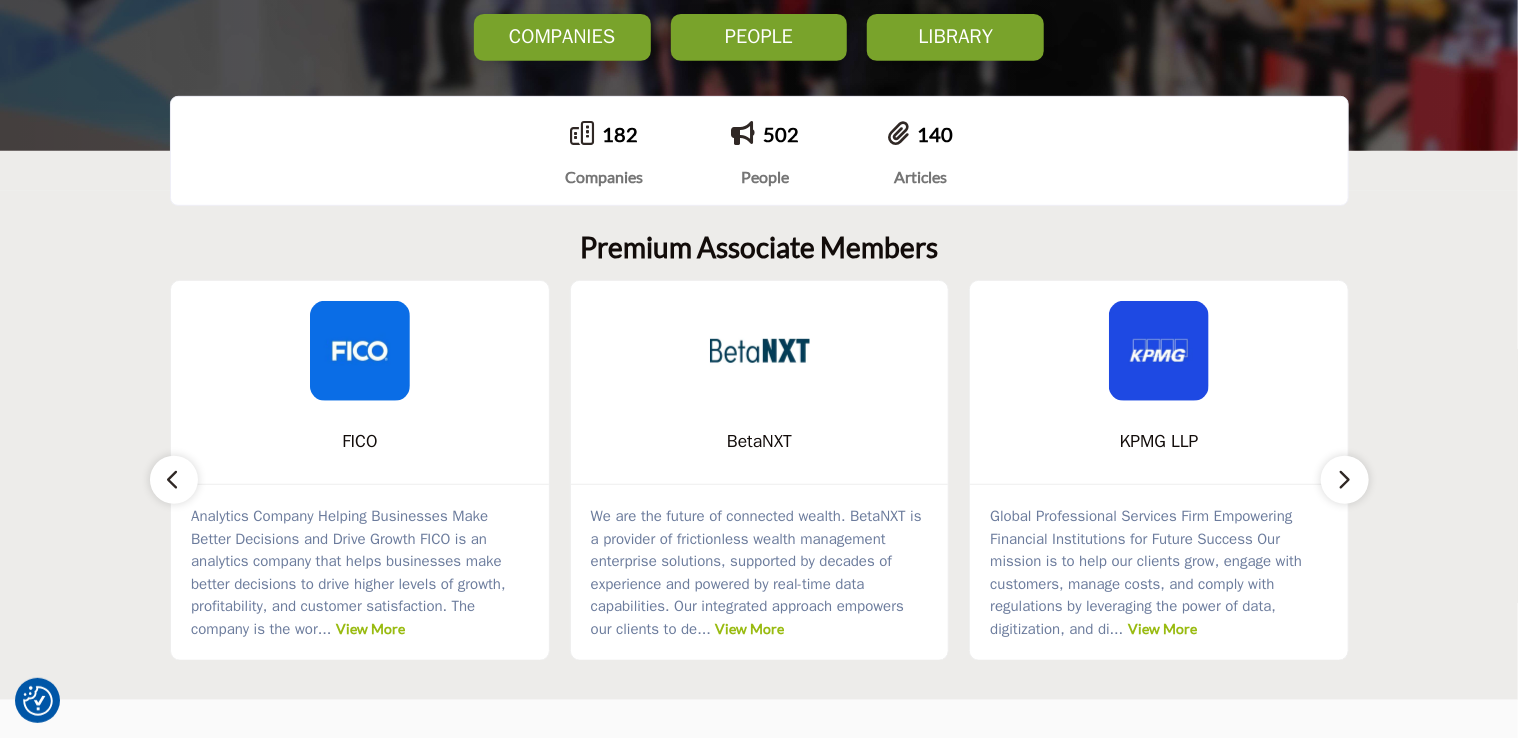 click at bounding box center [1345, 479] 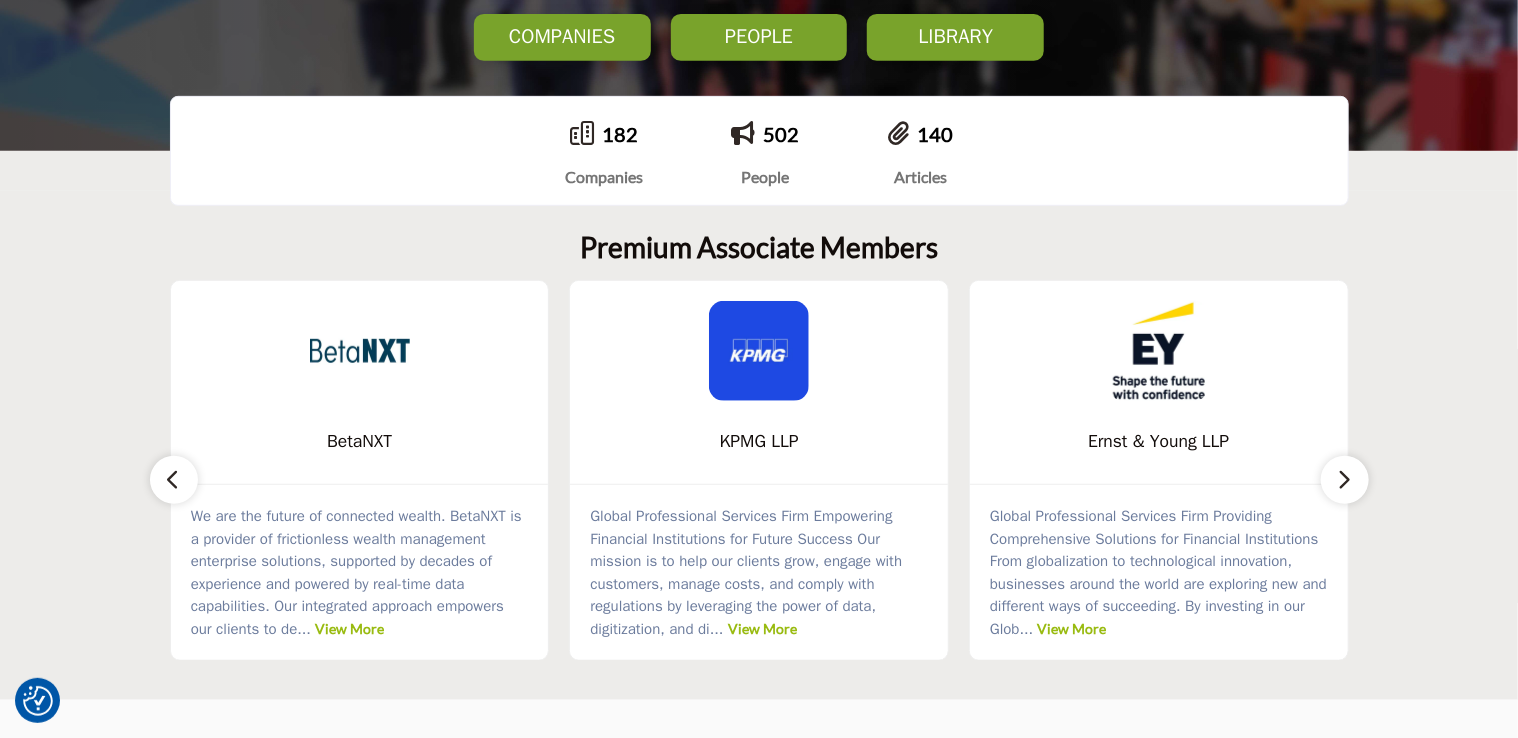 click at bounding box center (1345, 479) 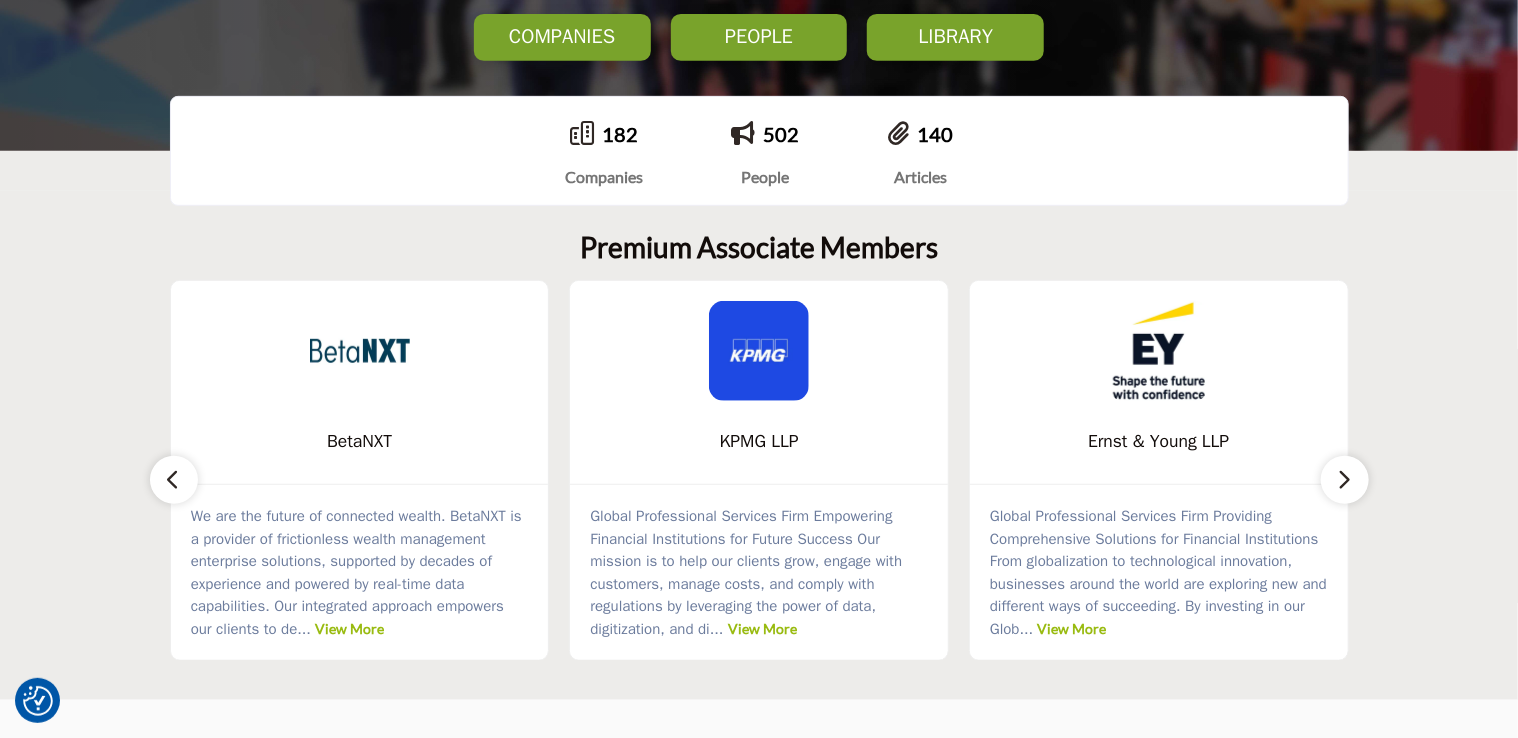 click on "LIBRARY" at bounding box center (562, 37) 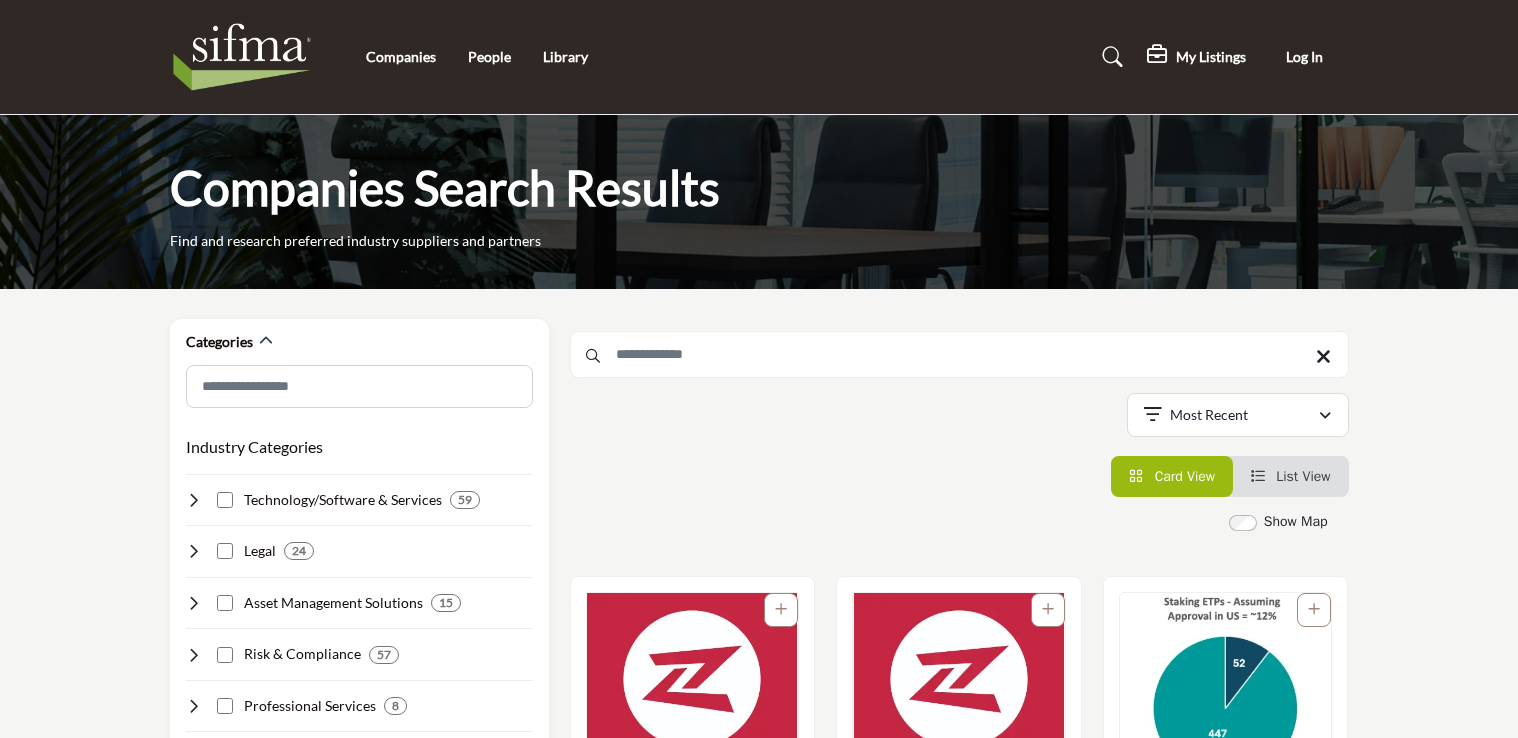 scroll, scrollTop: 0, scrollLeft: 0, axis: both 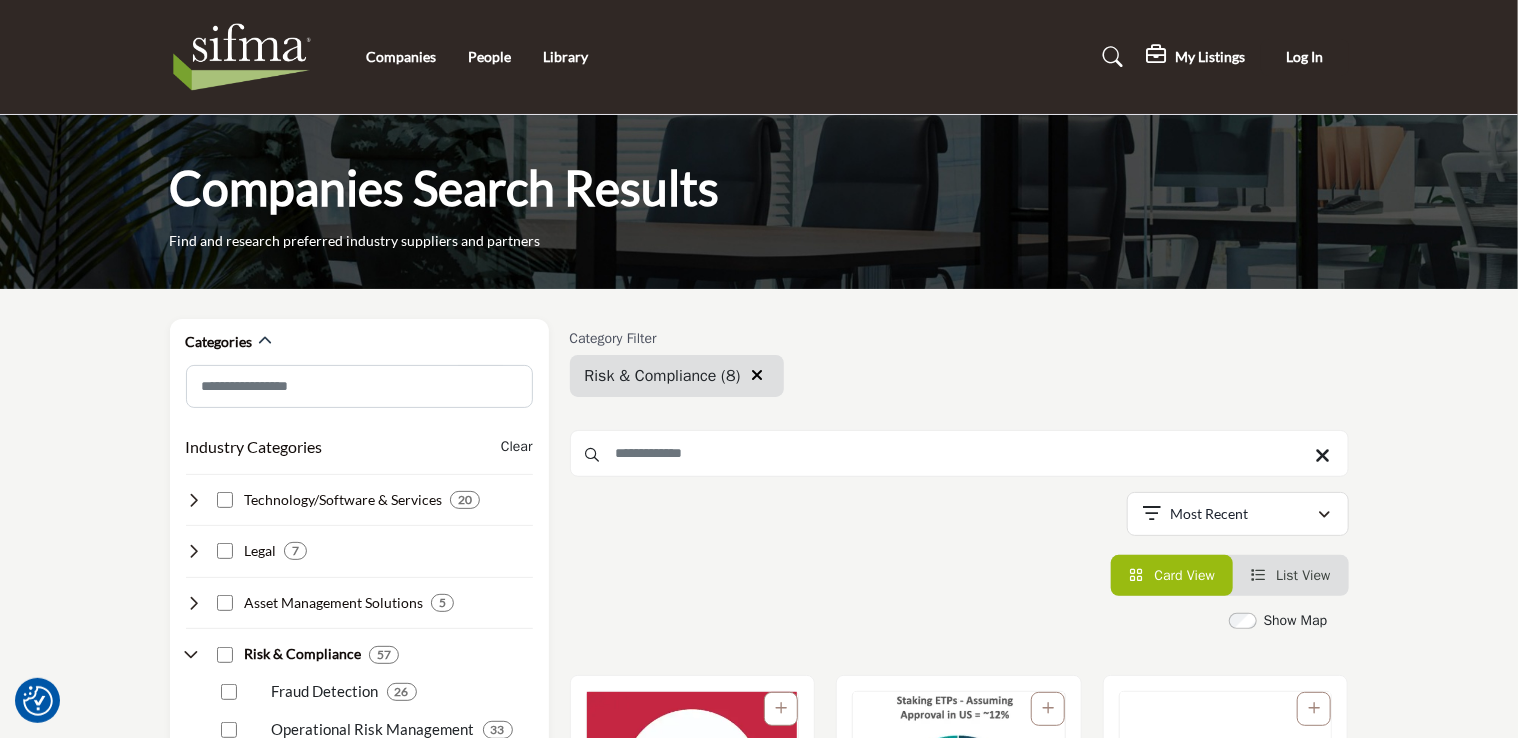 click on "Categories
Industry Categories
Clear
20" at bounding box center (759, 2544) 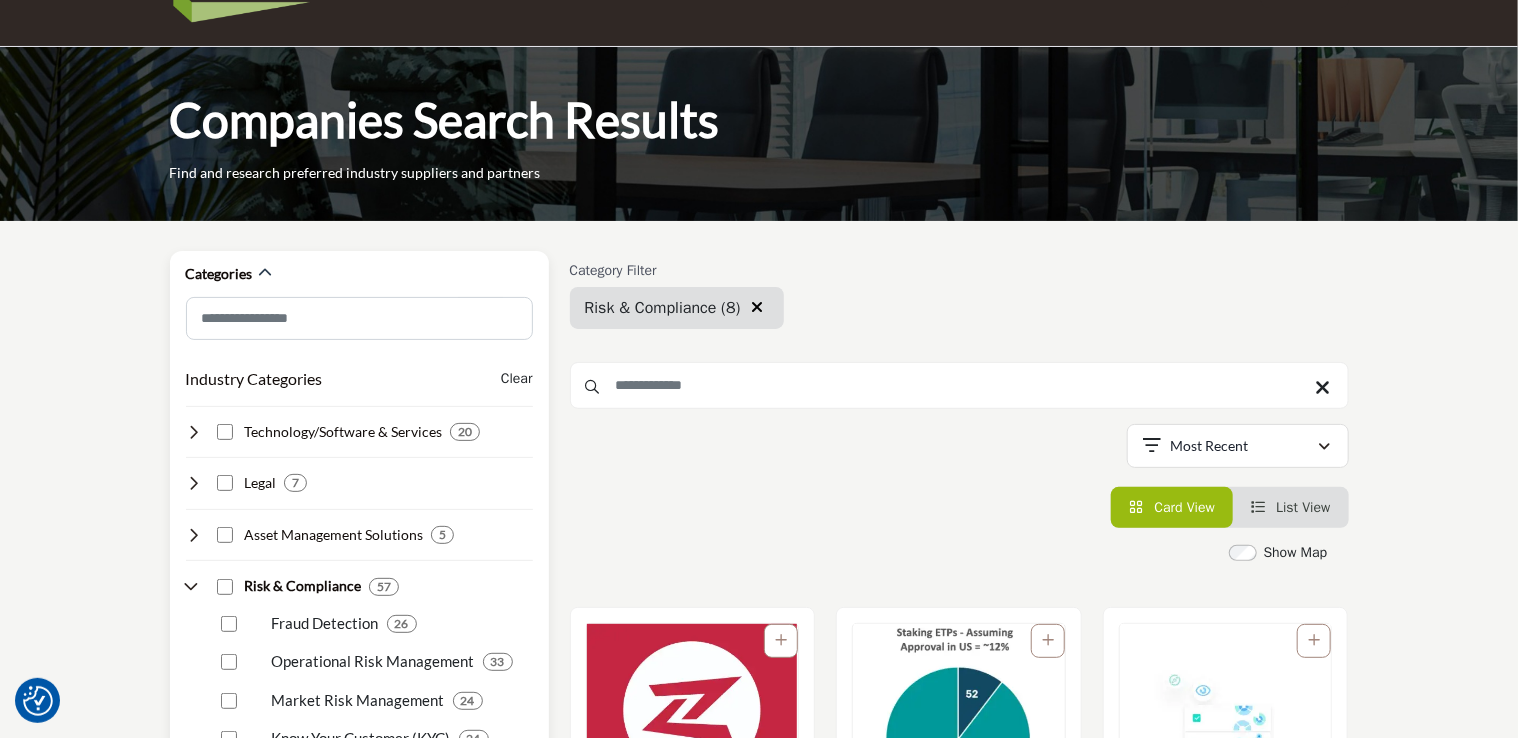 scroll, scrollTop: 80, scrollLeft: 0, axis: vertical 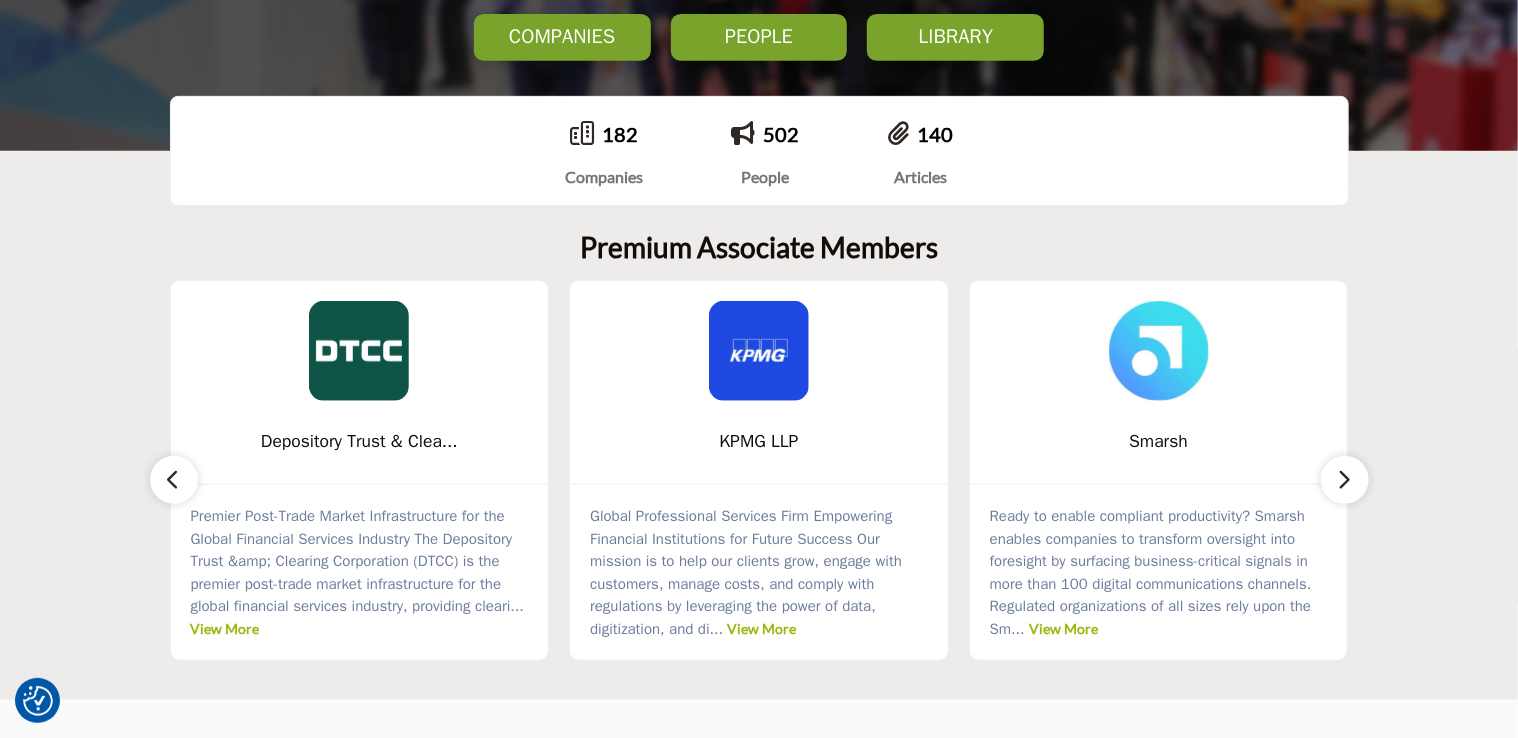 click on "COMPANIES" at bounding box center [562, 37] 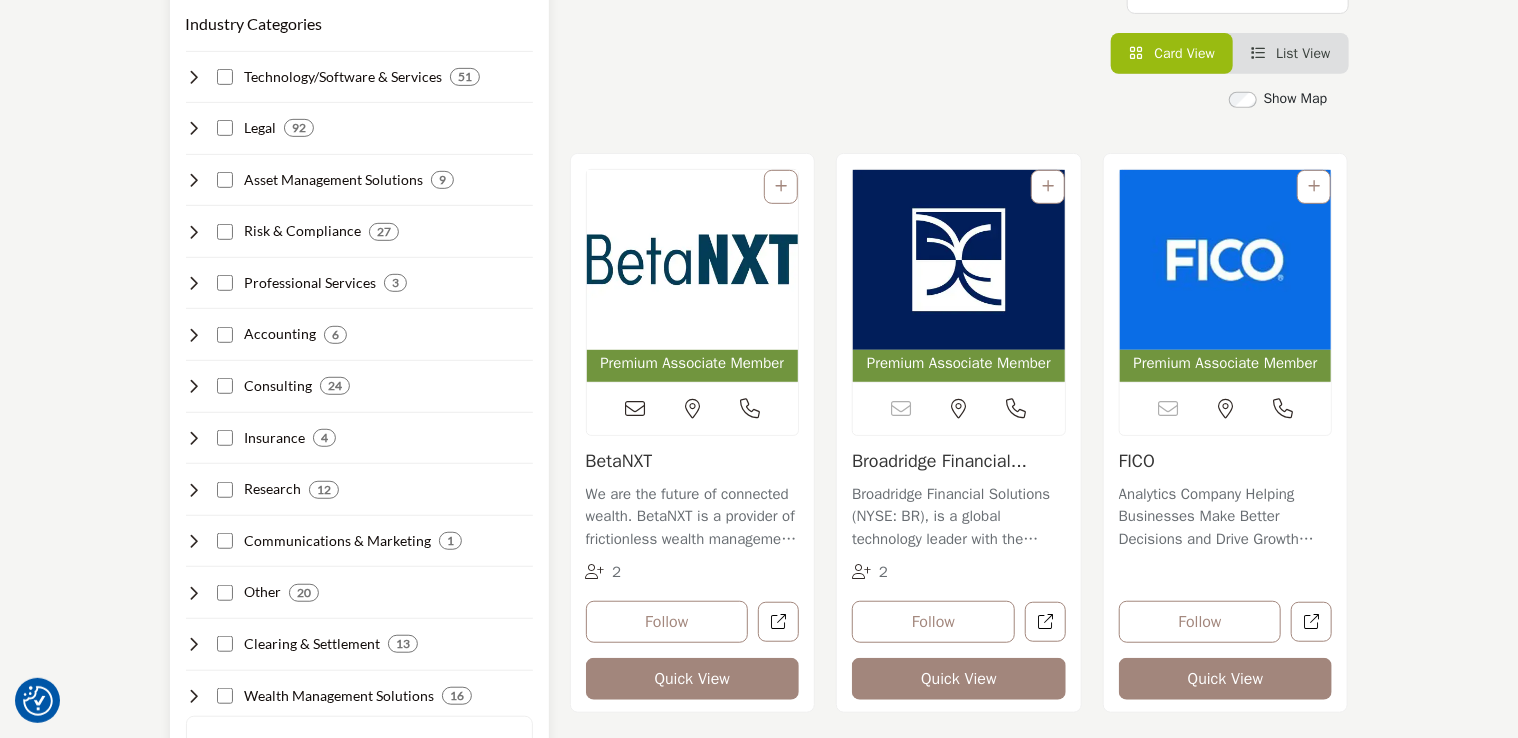 scroll, scrollTop: 400, scrollLeft: 0, axis: vertical 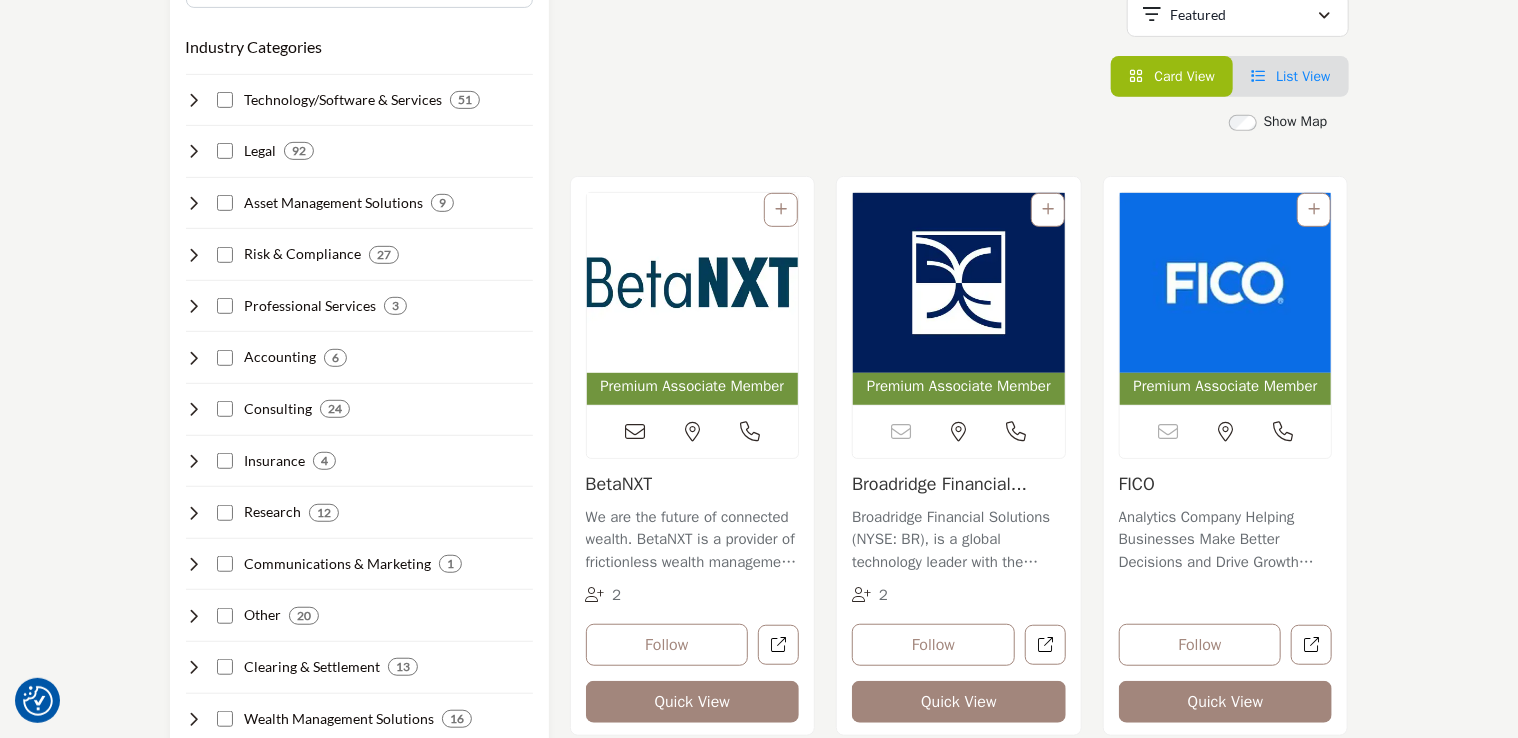 click on "List View" at bounding box center (1303, 76) 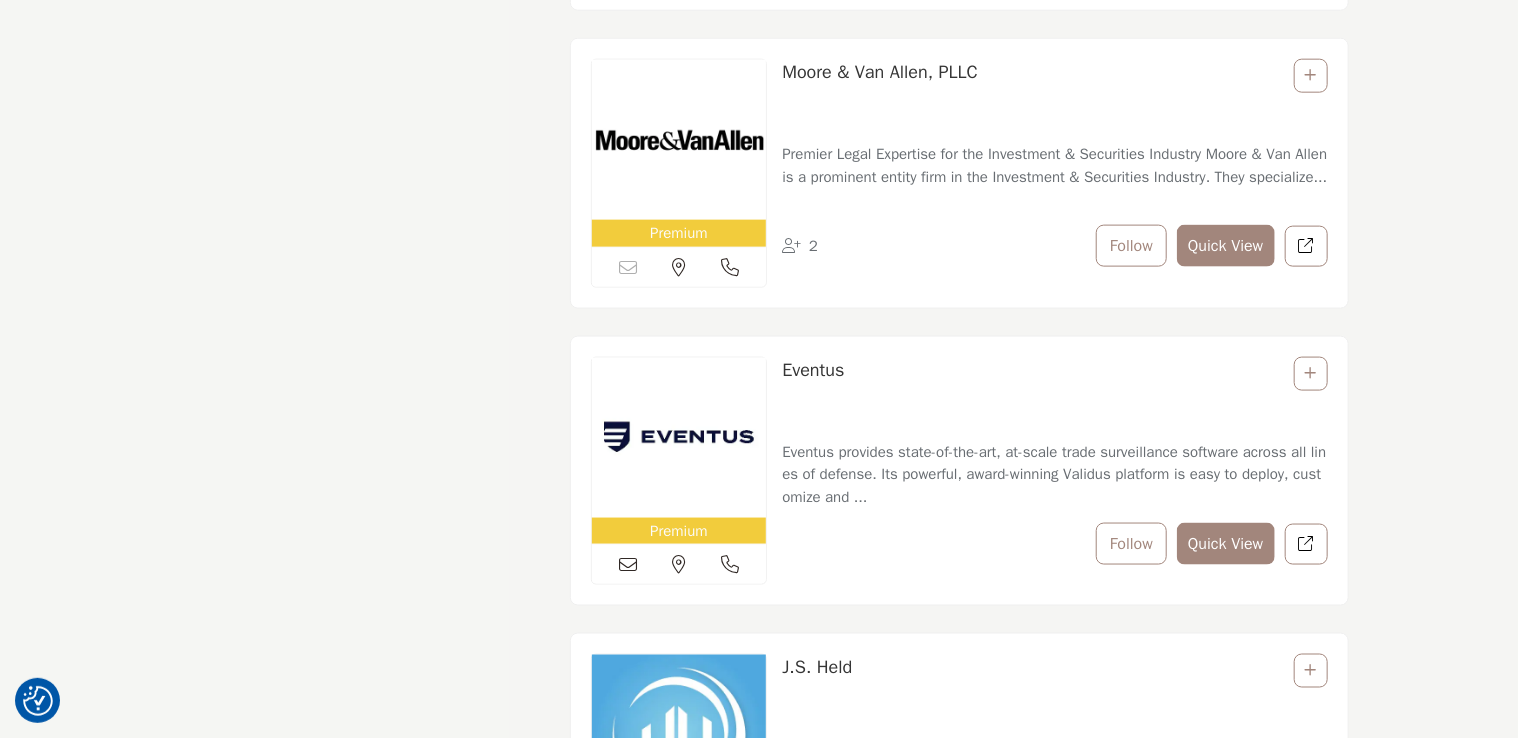scroll, scrollTop: 5040, scrollLeft: 0, axis: vertical 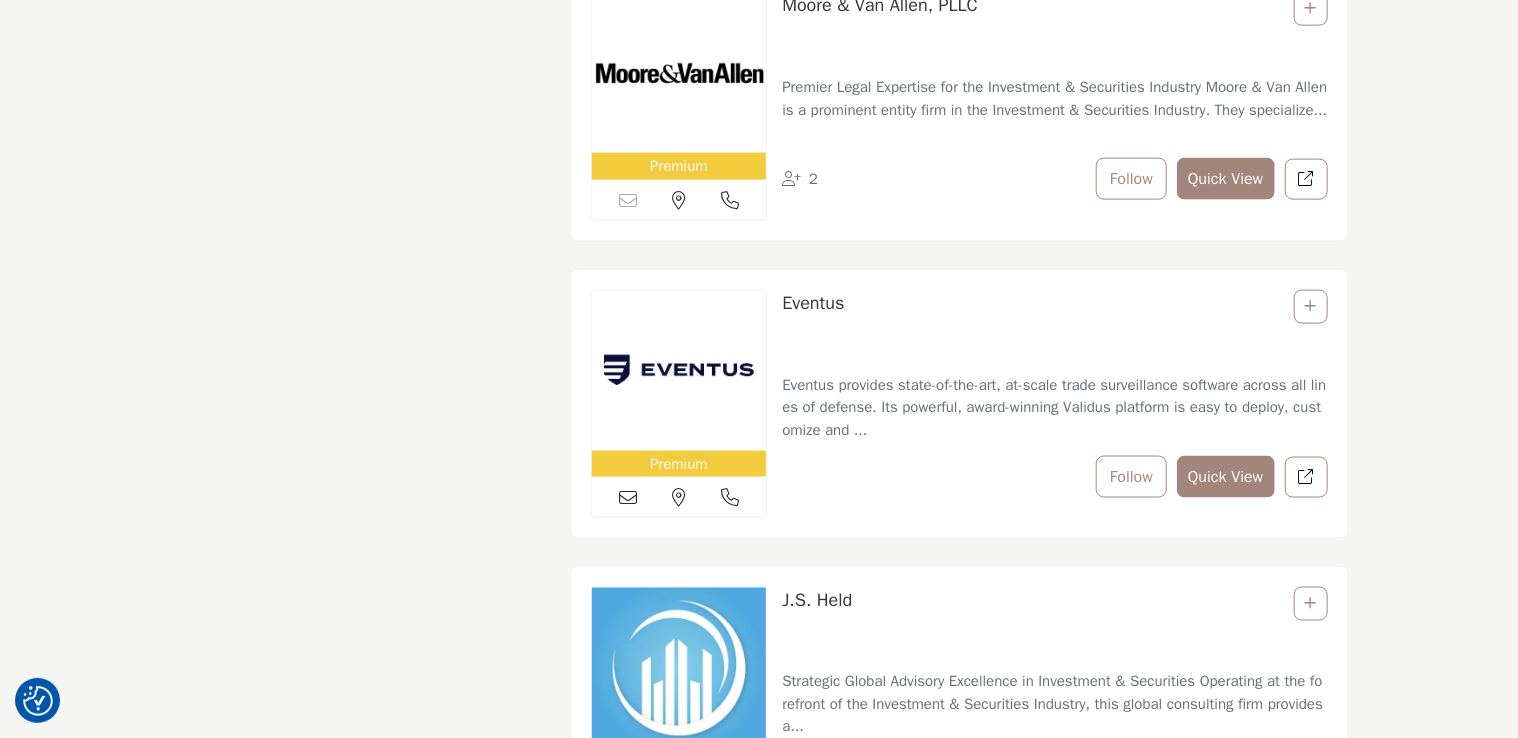 click on "Categories
Industry Categories
Clear
51" at bounding box center [359, 1527] 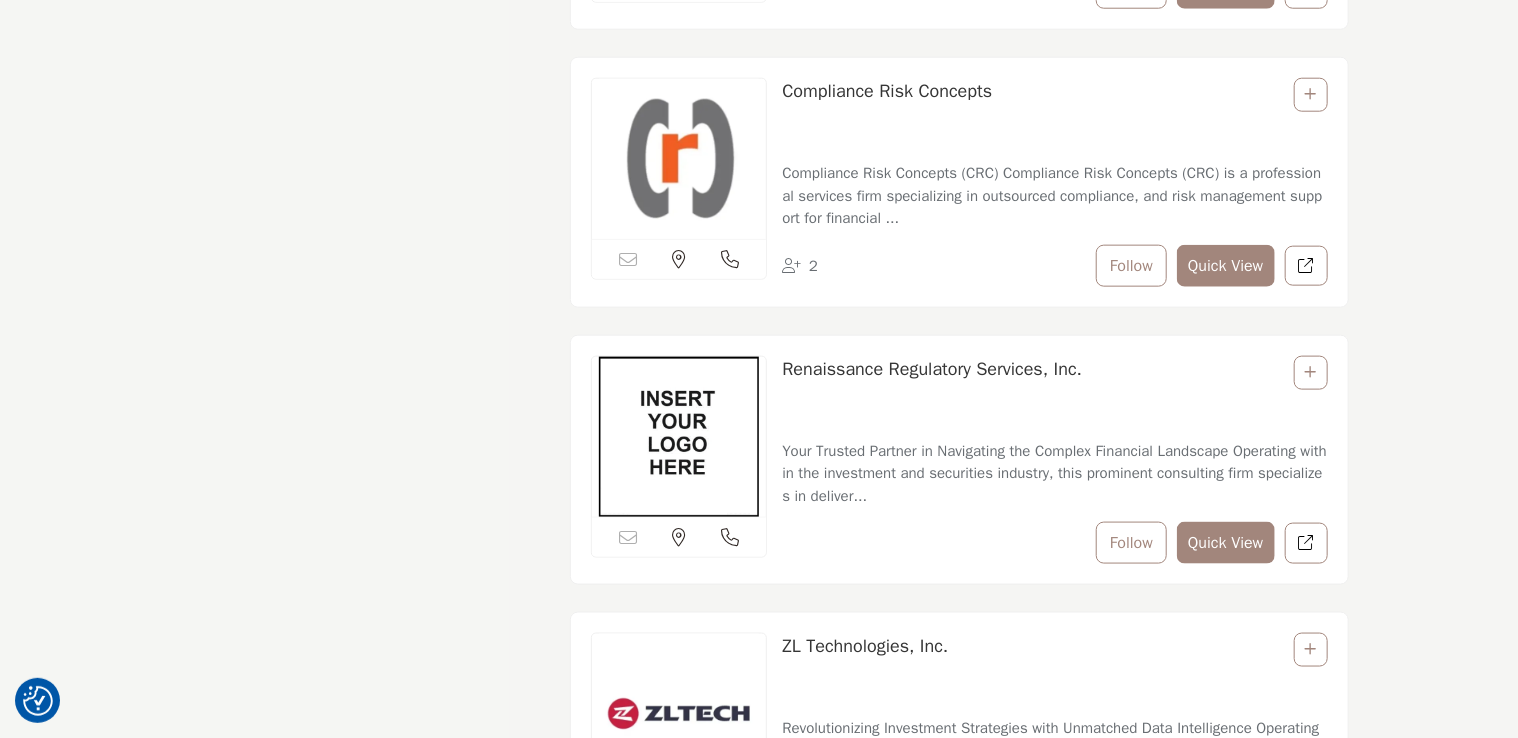 scroll, scrollTop: 8680, scrollLeft: 0, axis: vertical 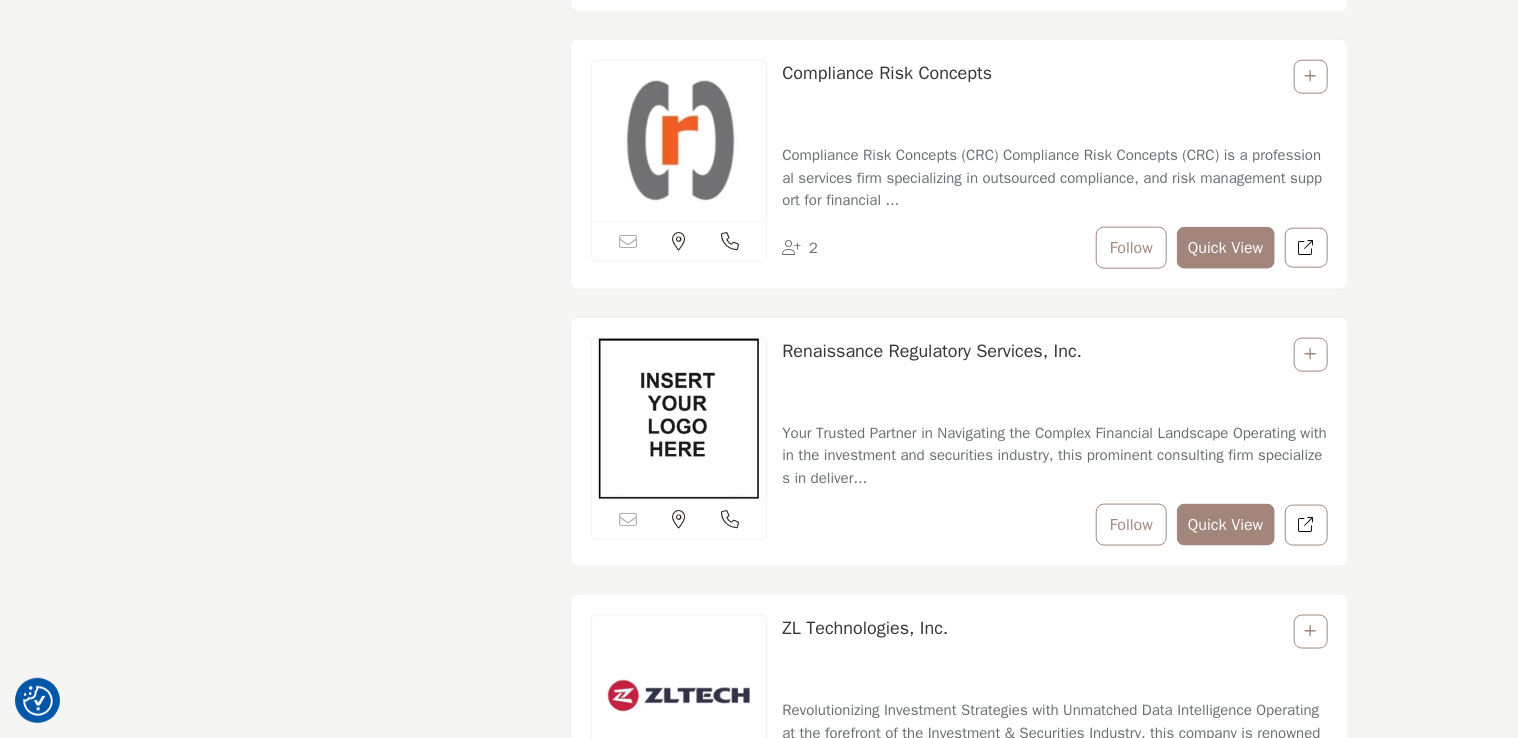 click on "Renaissance Regulatory Services, Inc." at bounding box center (1054, 442) 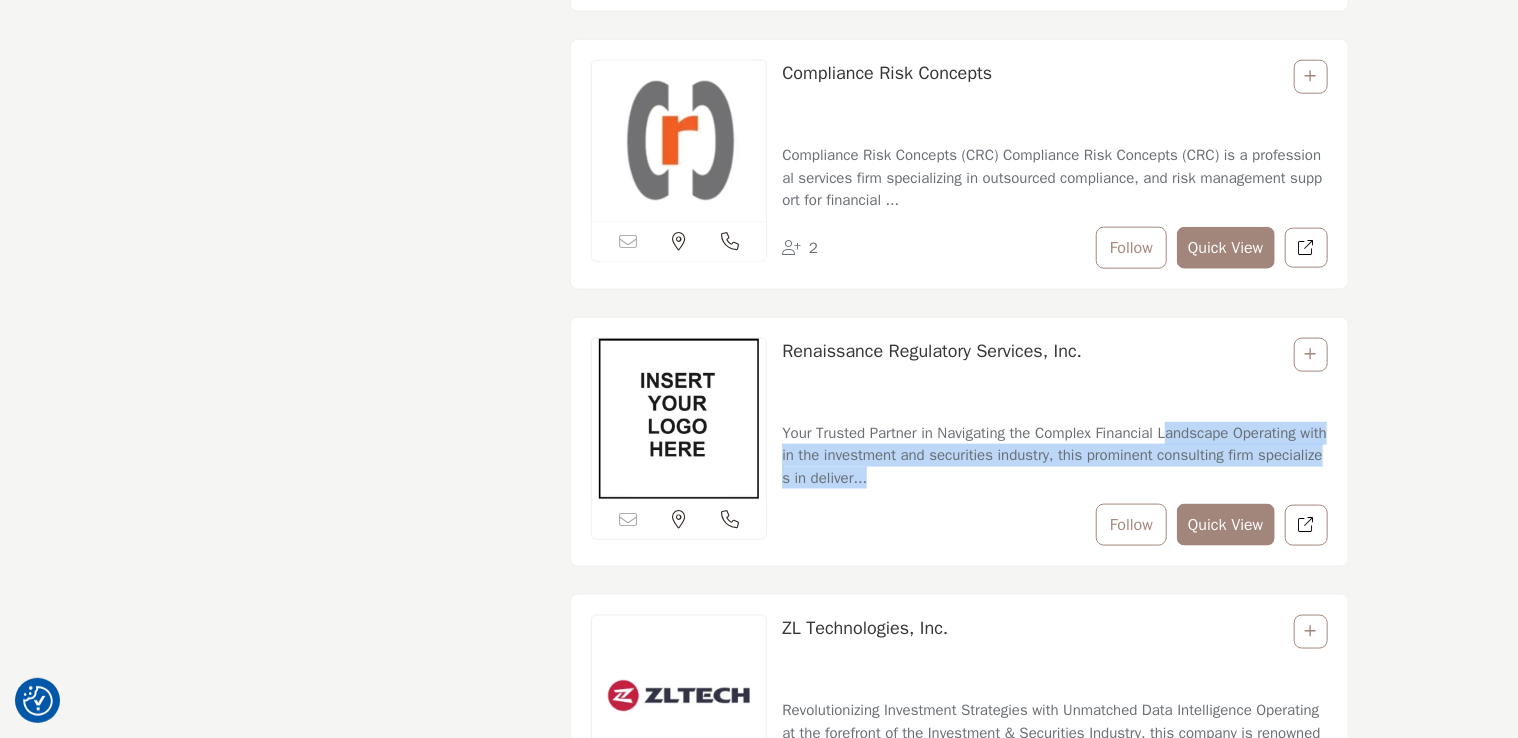 click on "Renaissance Regulatory Services, Inc." at bounding box center (1054, 442) 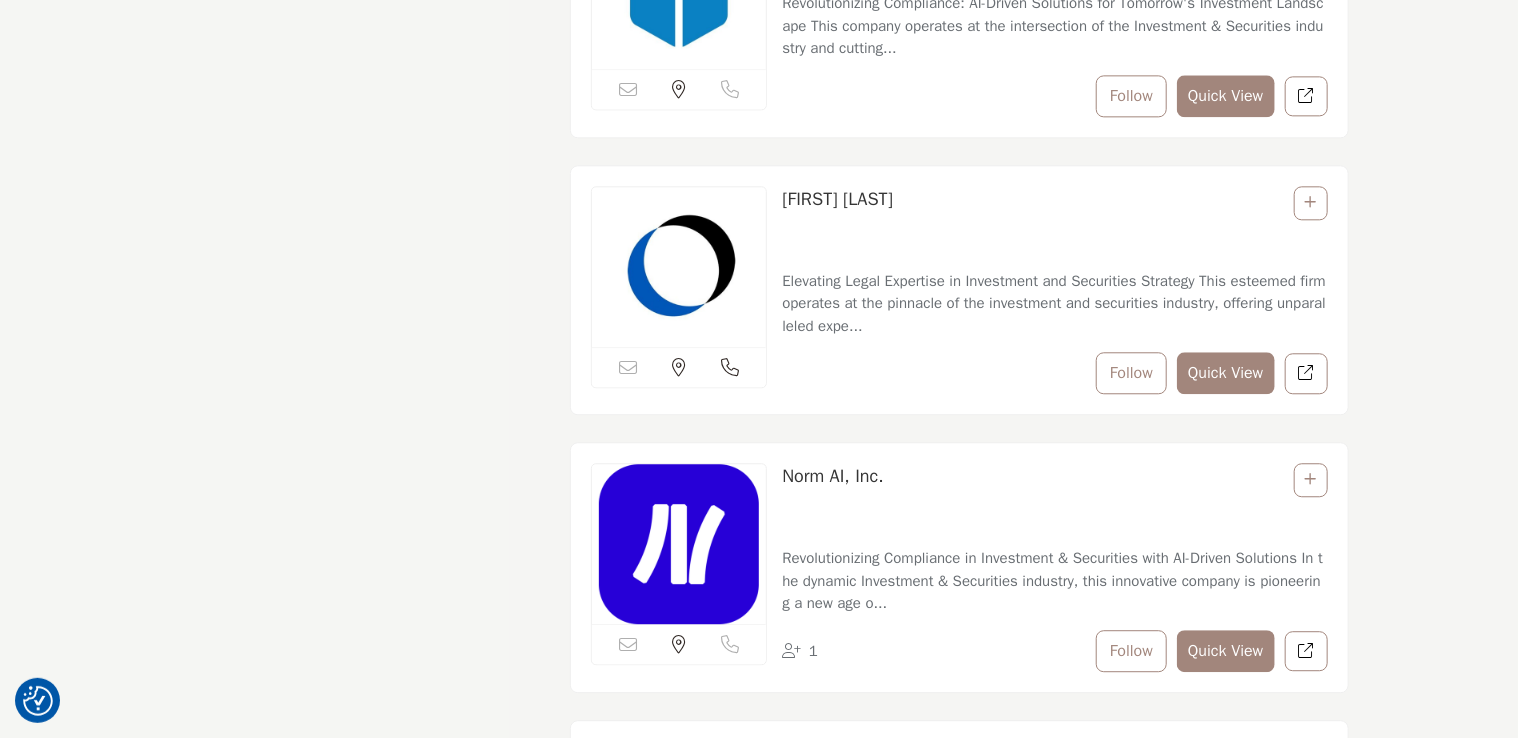 scroll, scrollTop: 10040, scrollLeft: 0, axis: vertical 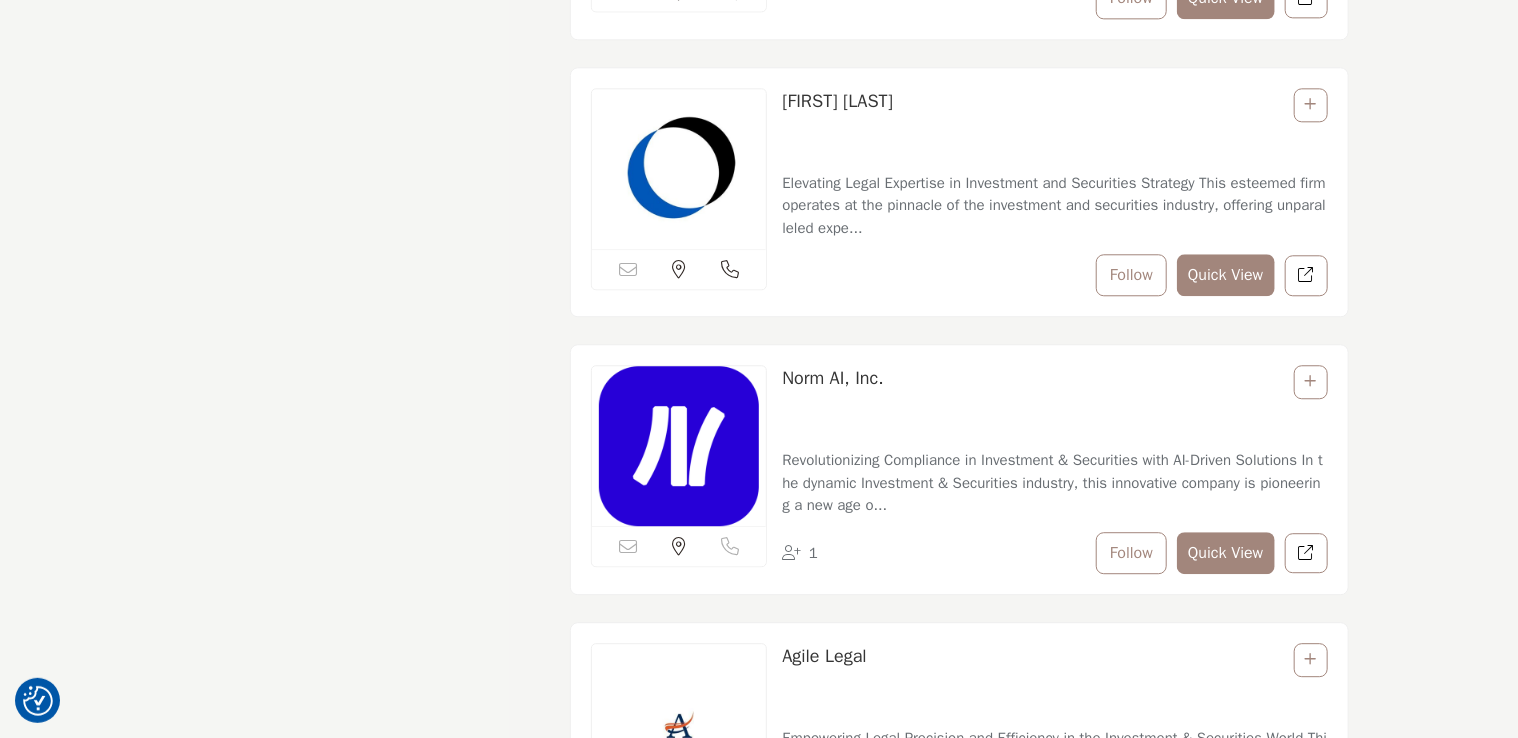 click on "Categories
Industry Categories
Clear
51" at bounding box center [359, -527] 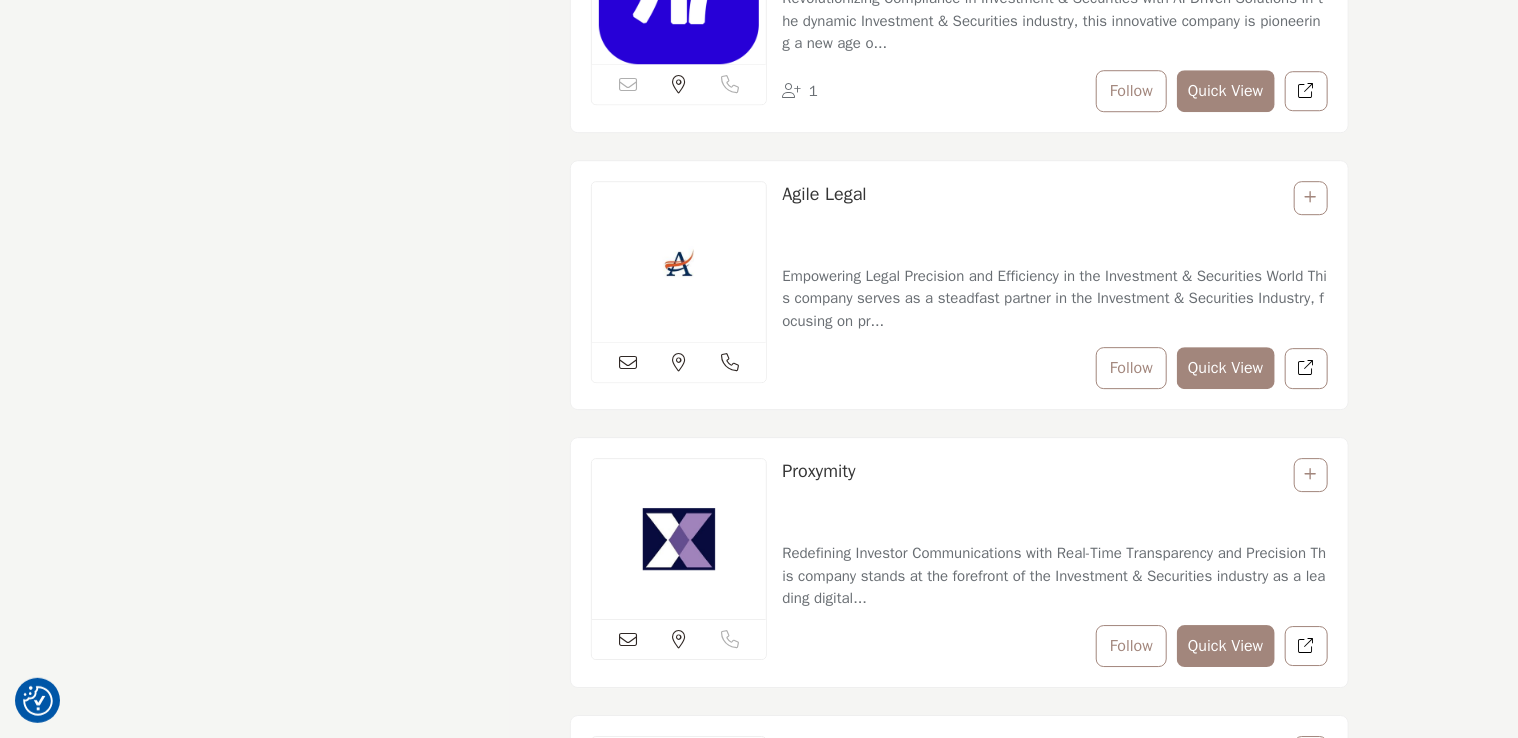 scroll, scrollTop: 10520, scrollLeft: 0, axis: vertical 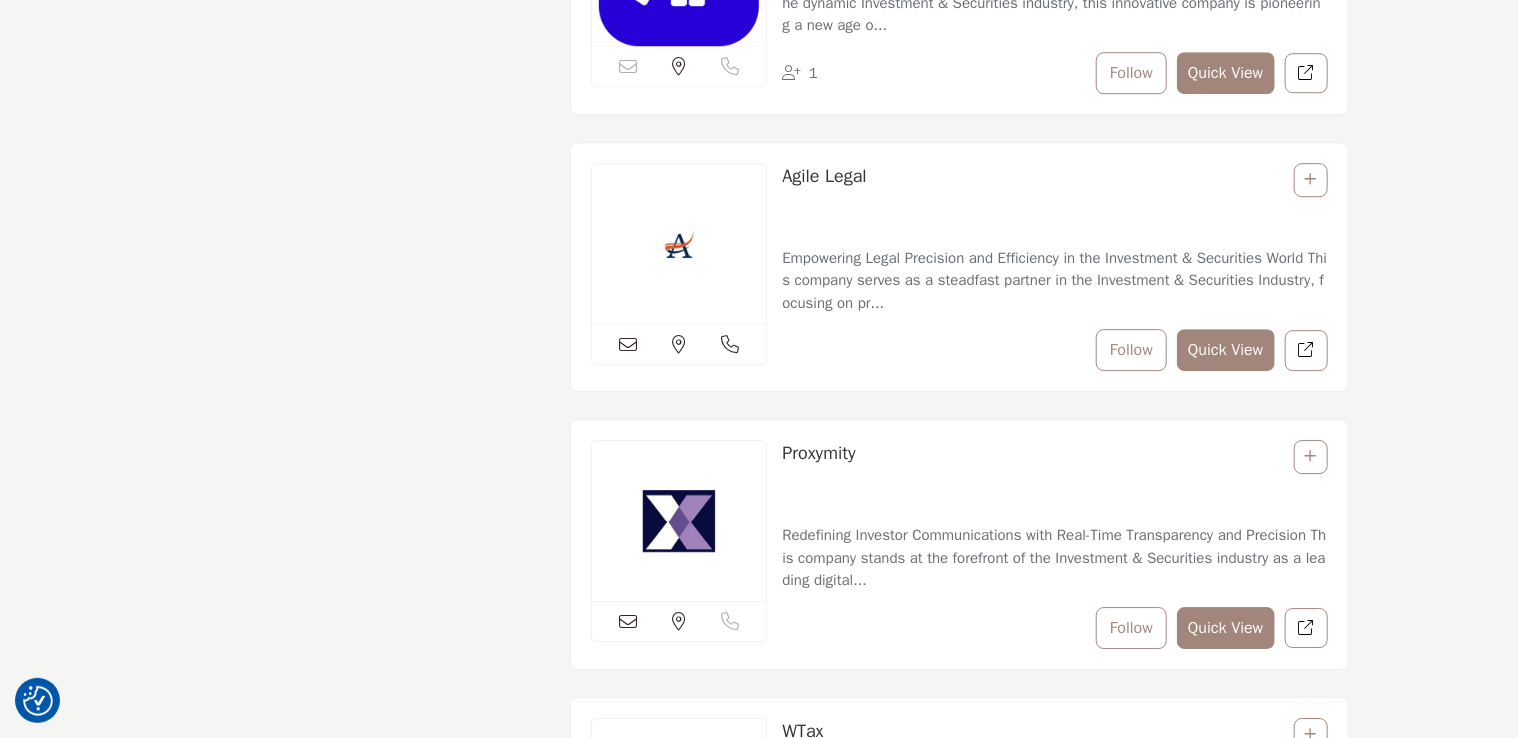 click on "Quick View" at bounding box center [1225, 628] 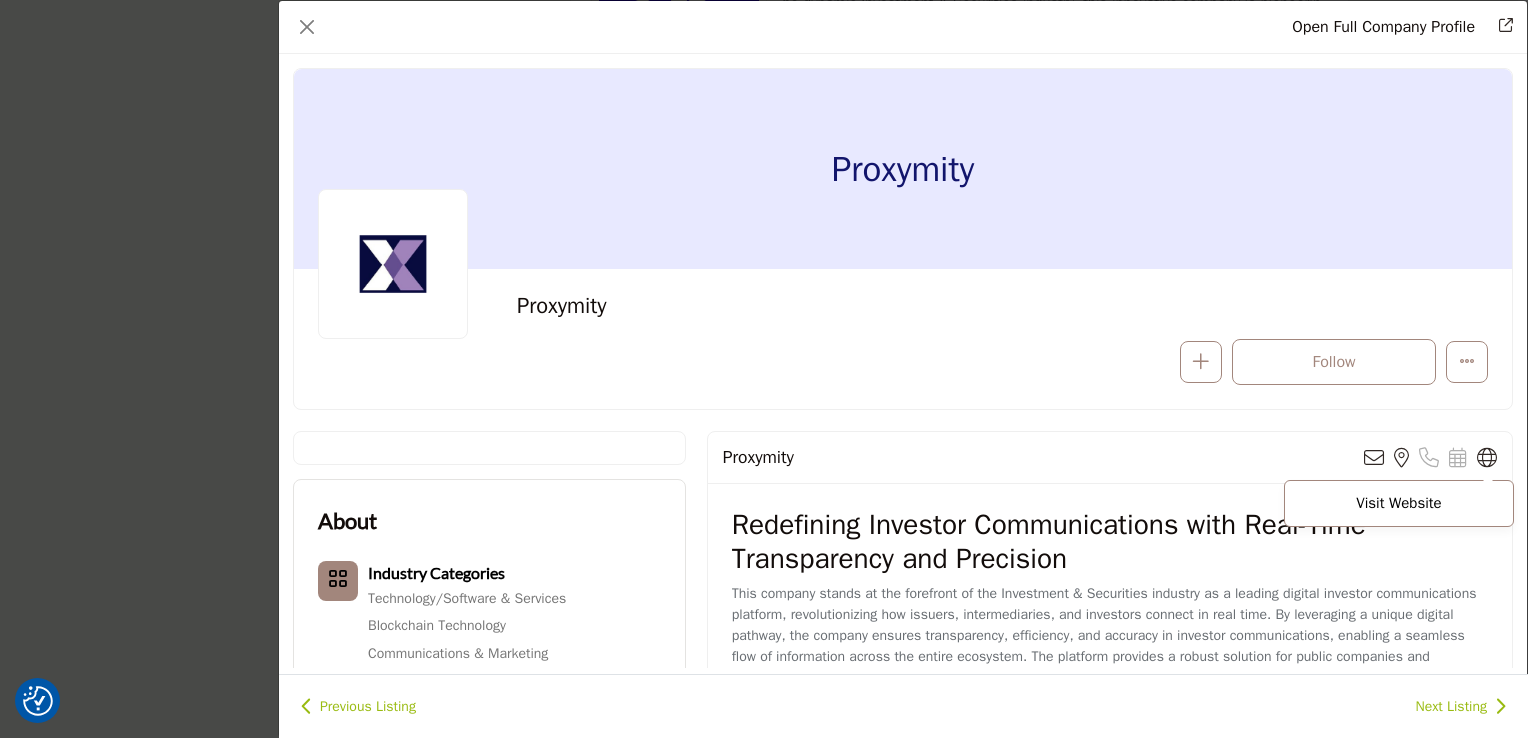 click at bounding box center [1487, 458] 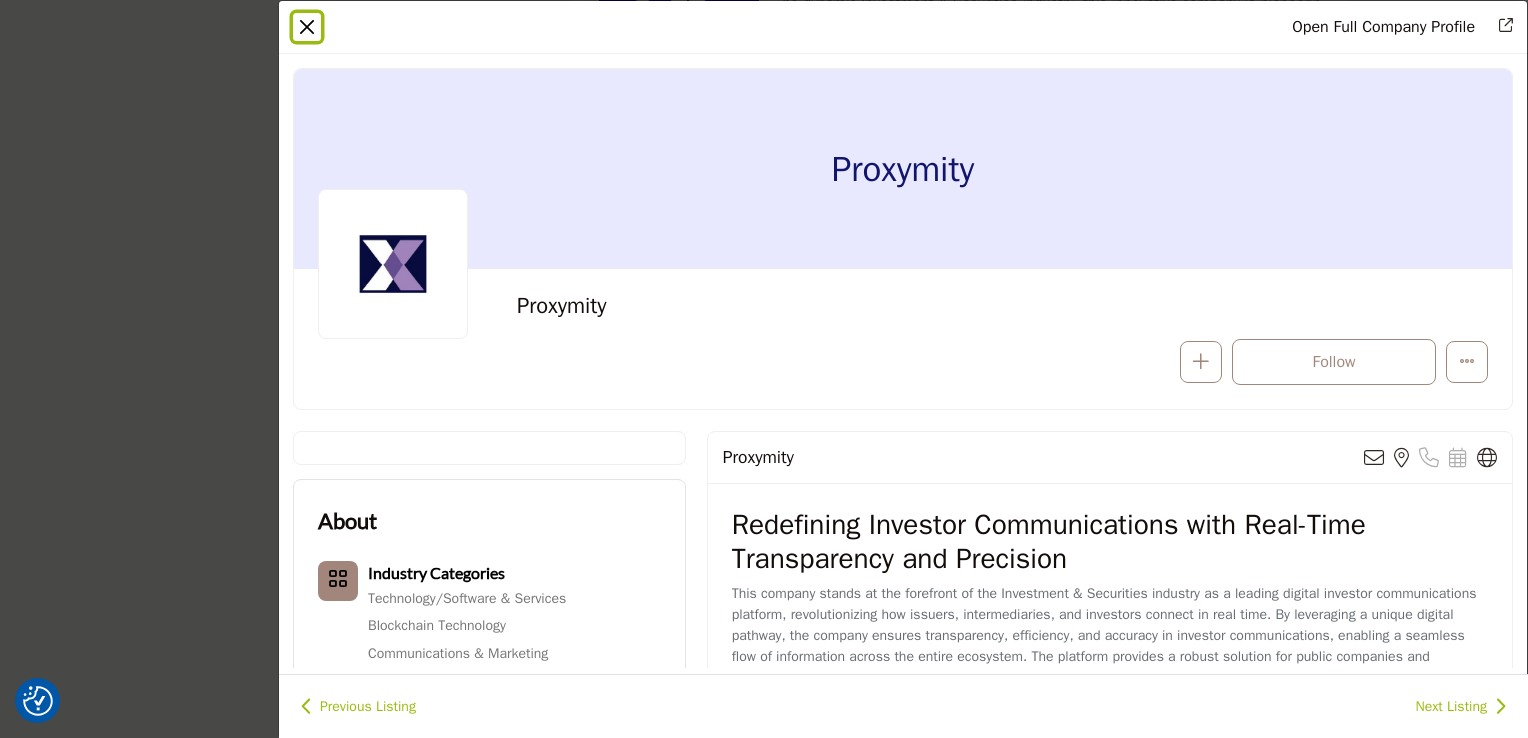 click at bounding box center [307, 27] 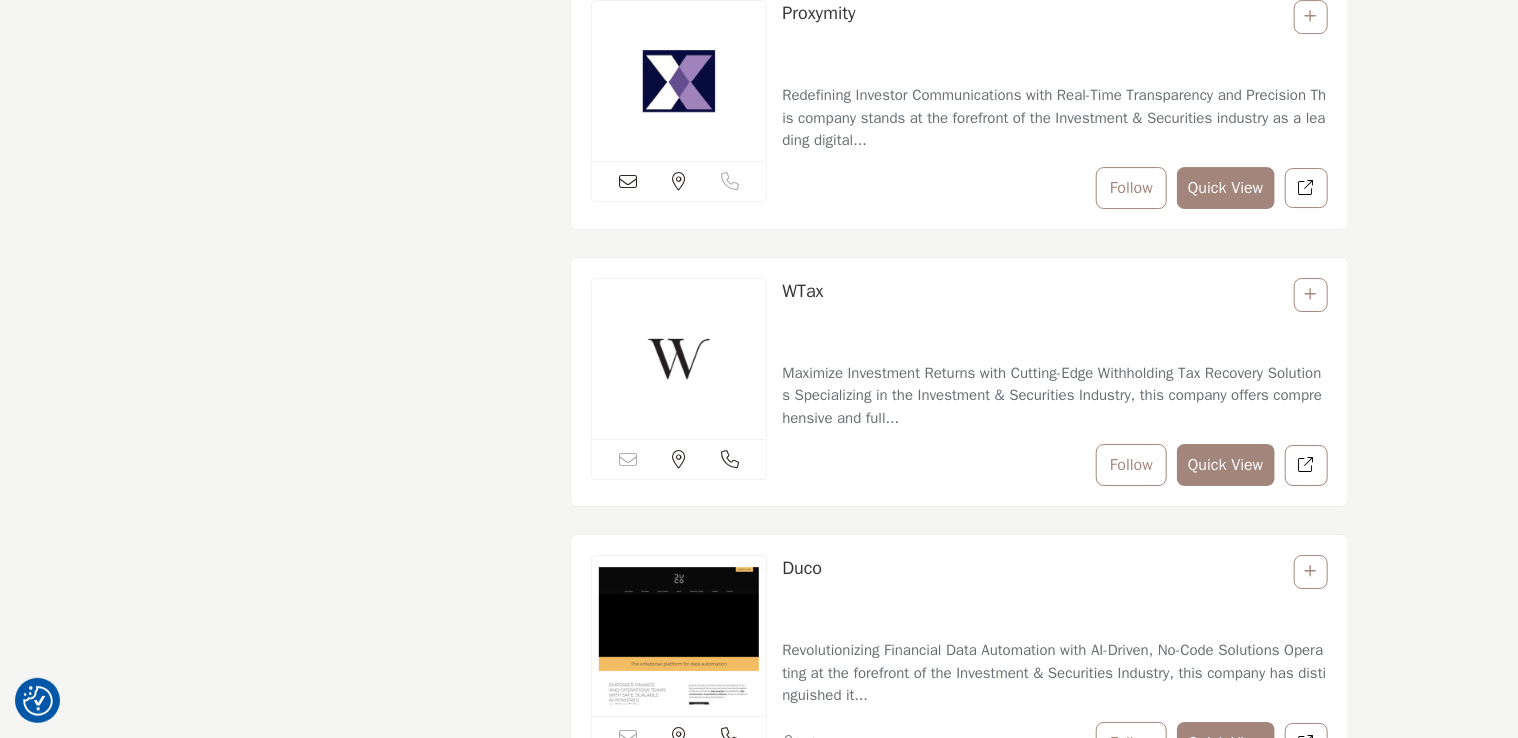 scroll, scrollTop: 11000, scrollLeft: 0, axis: vertical 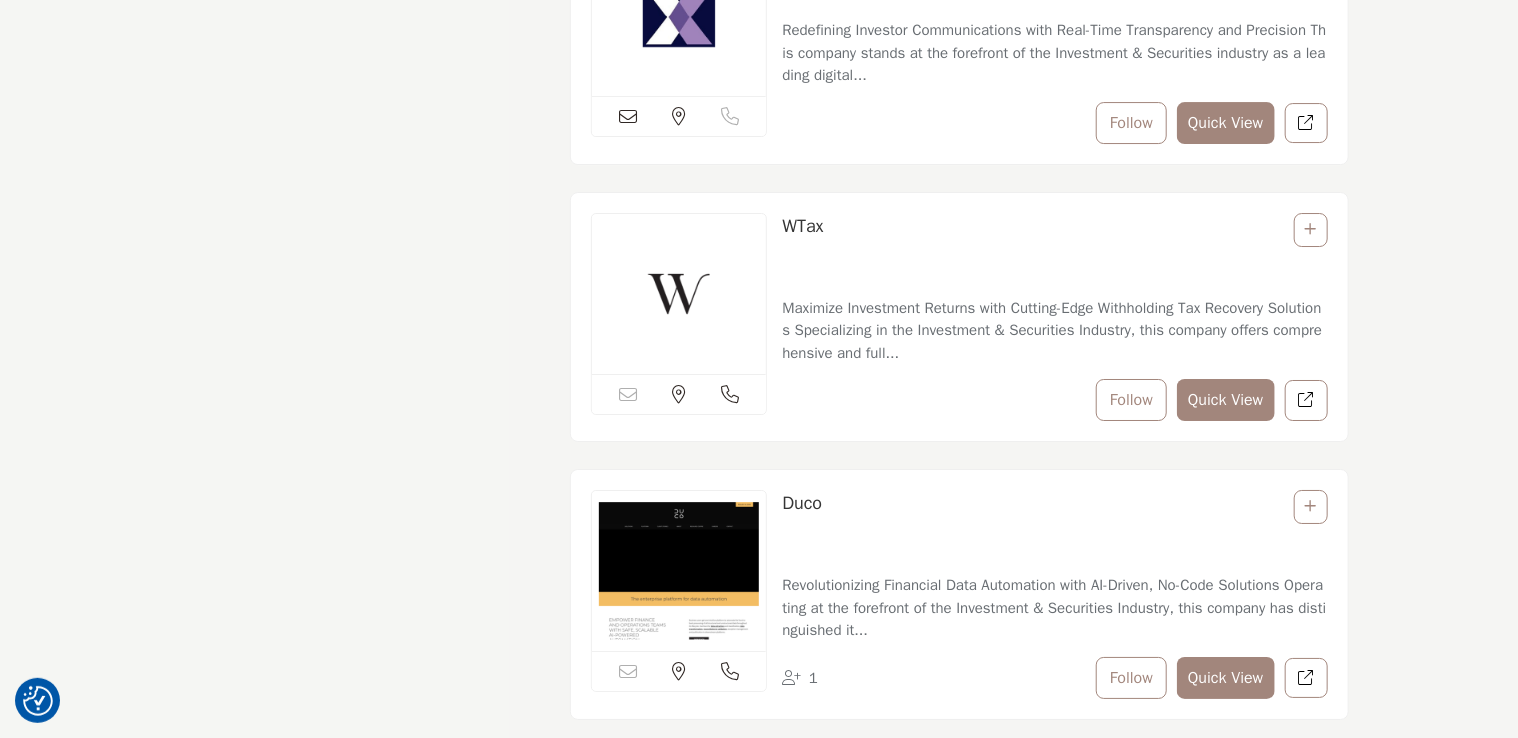 click on "Categories
Industry Categories
Clear
51" at bounding box center [359, -1512] 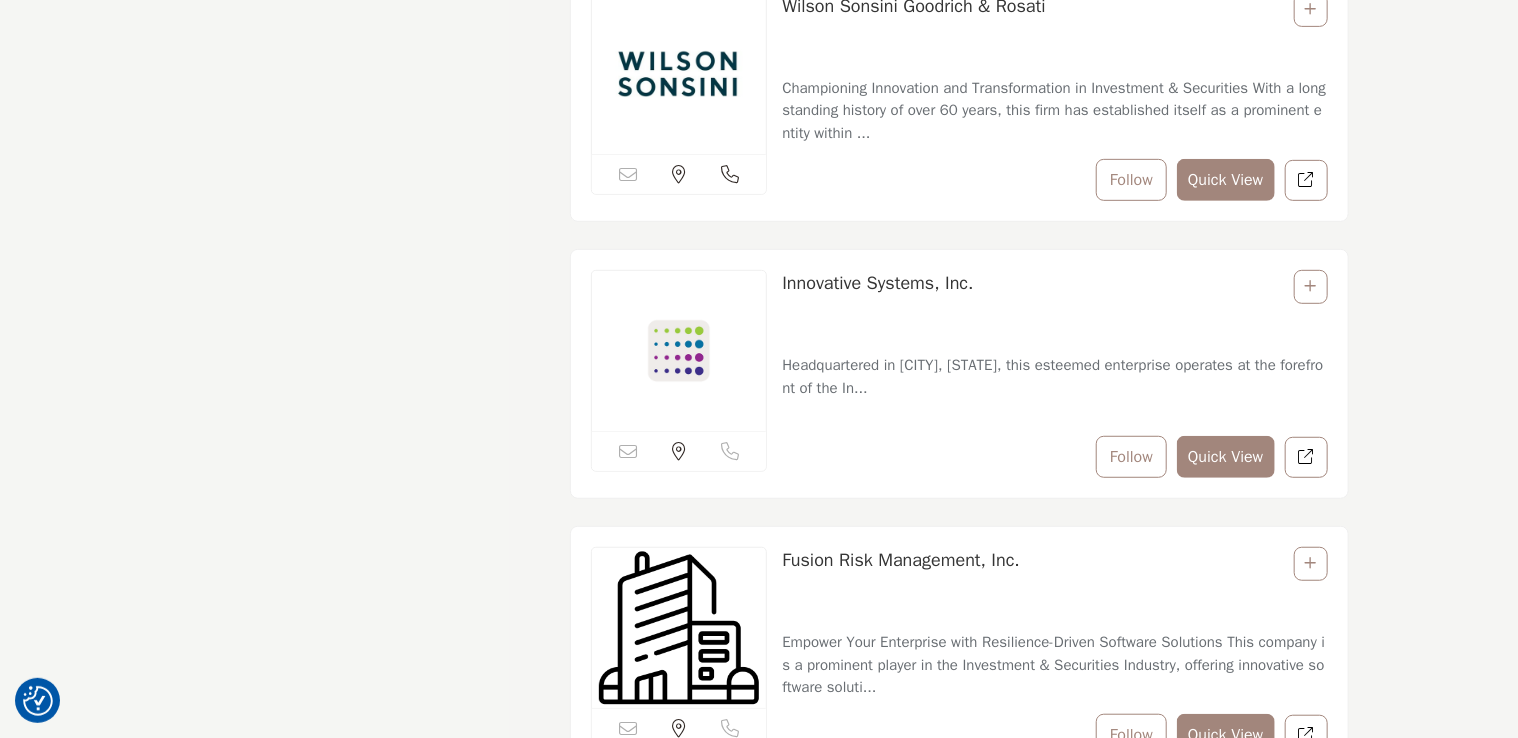 scroll, scrollTop: 11840, scrollLeft: 0, axis: vertical 